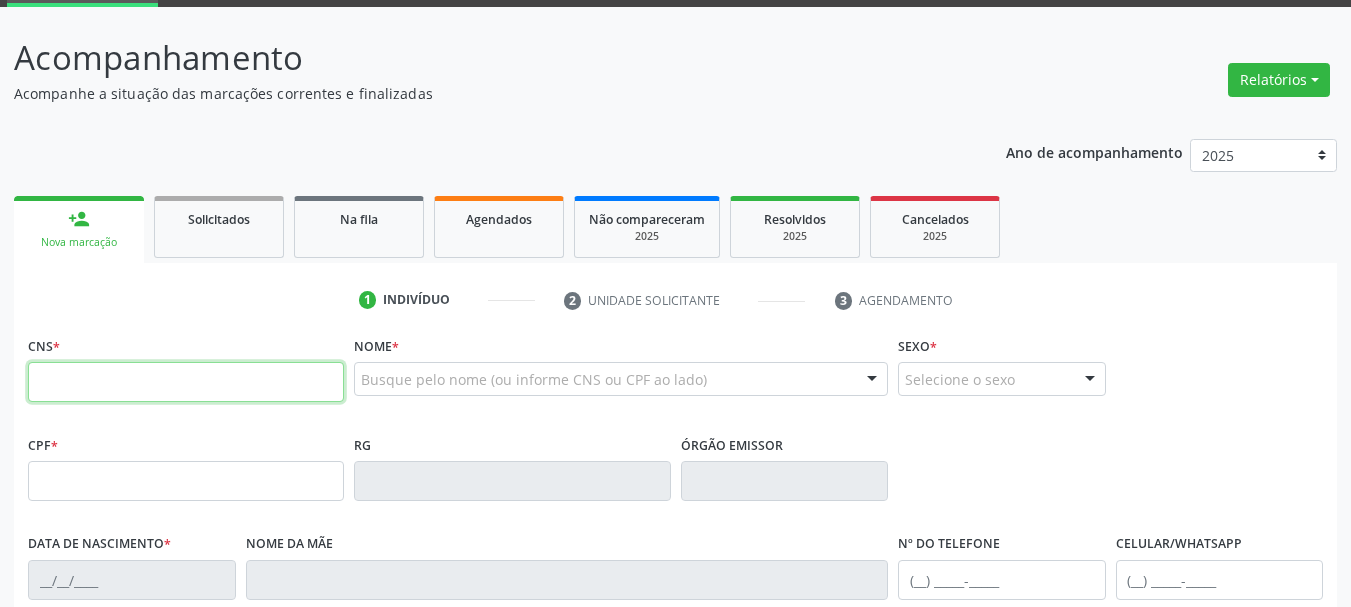 scroll, scrollTop: 200, scrollLeft: 0, axis: vertical 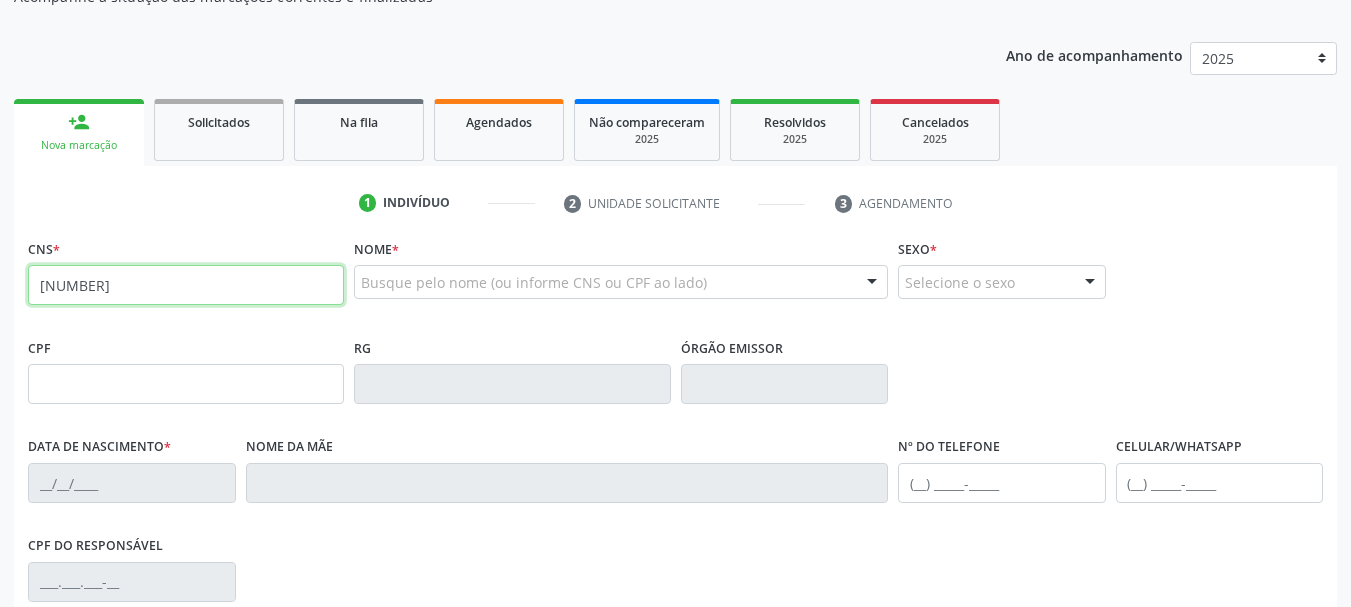 type on "709 6046 2133 5777" 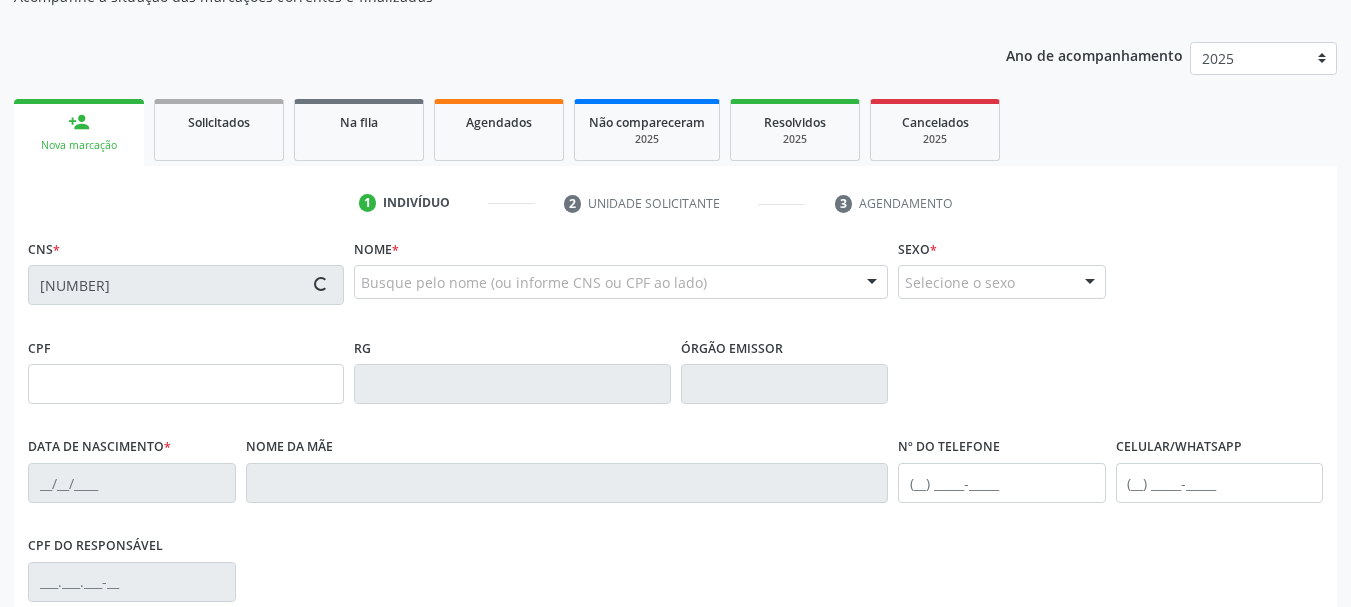 type on "009.175.534-46" 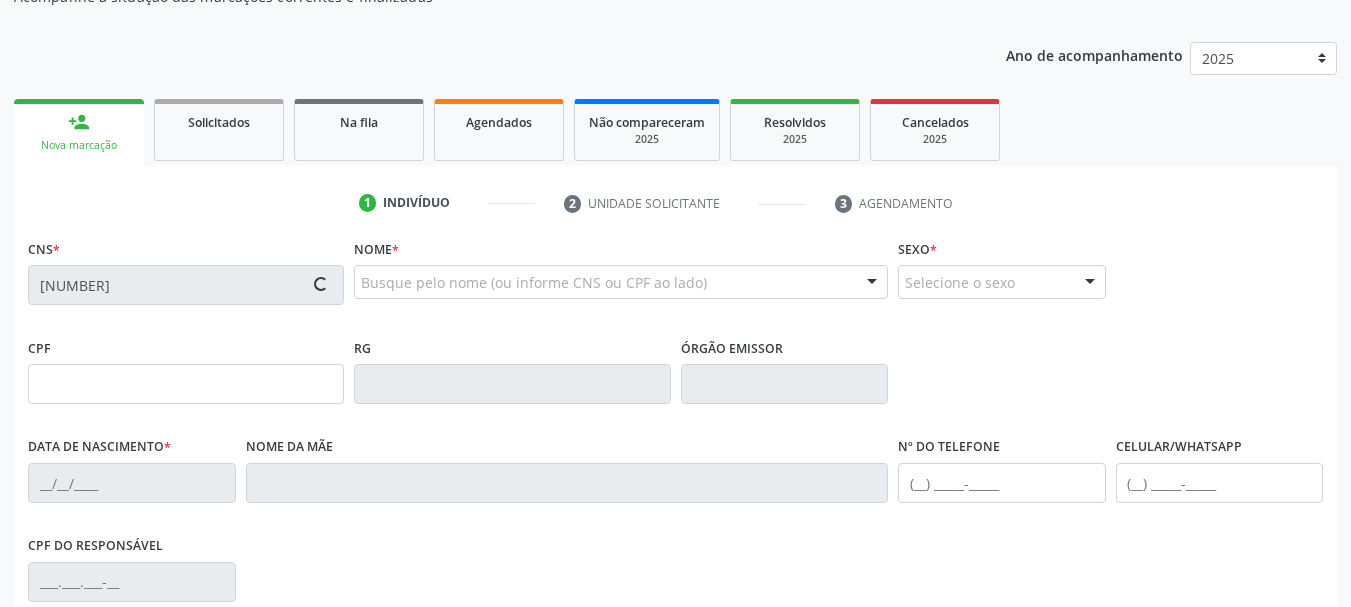 type on "16/05/1961" 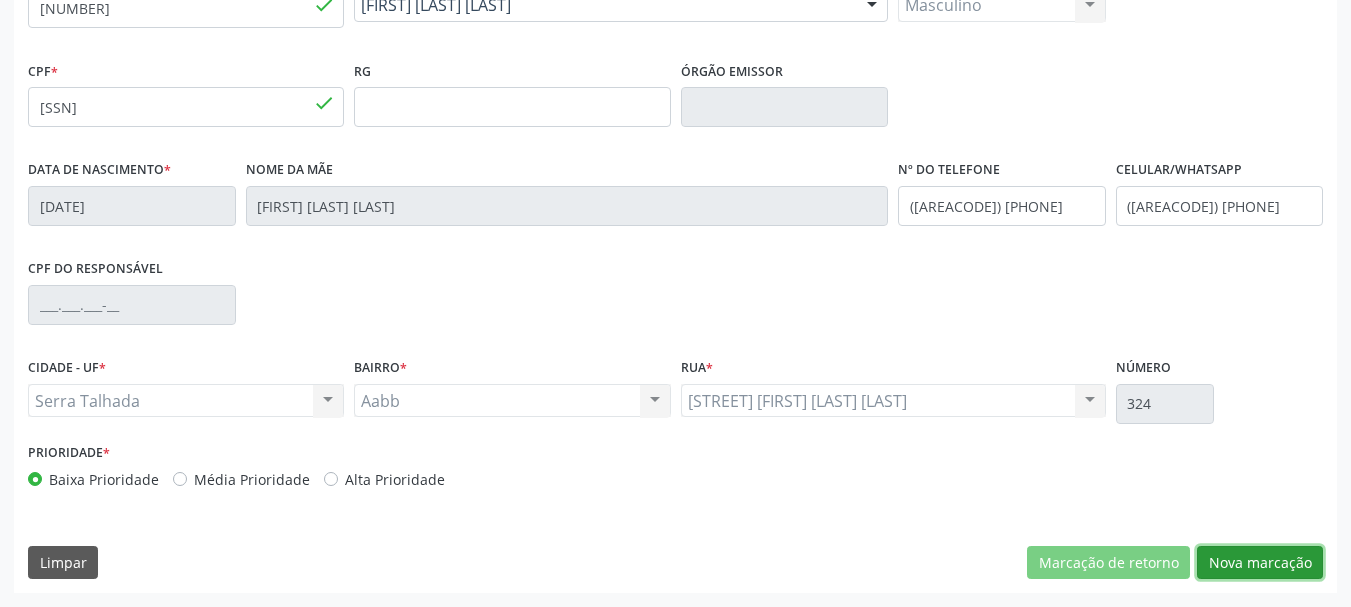click on "Nova marcação" at bounding box center (1260, 563) 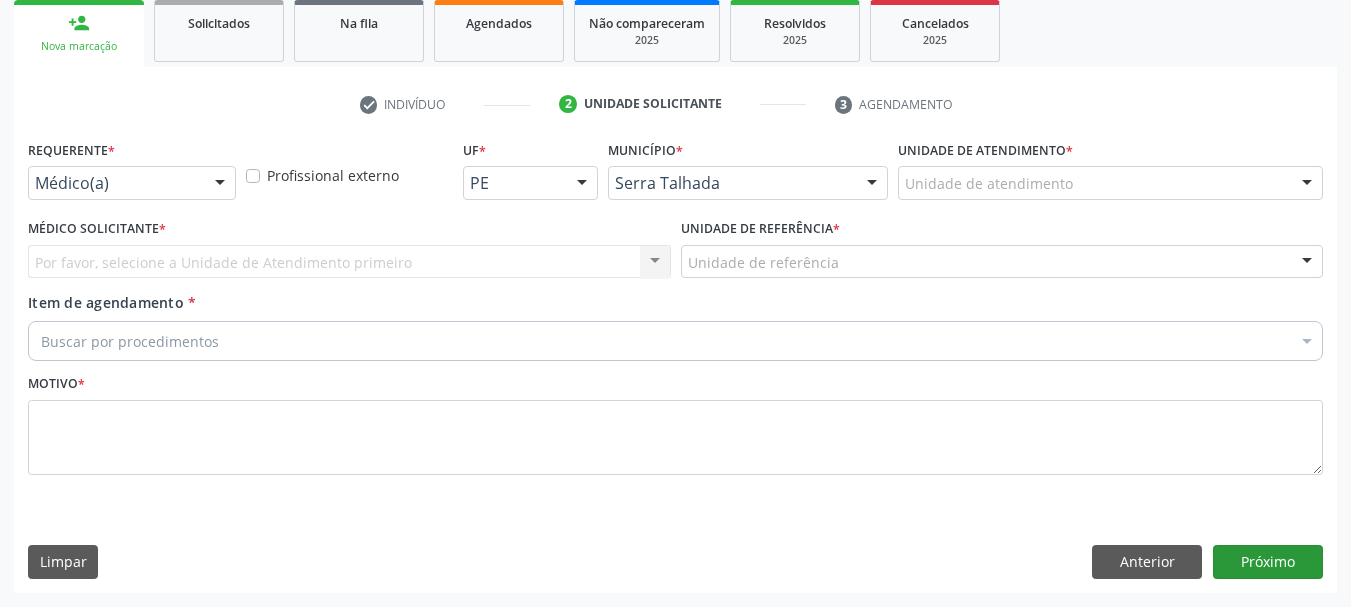 scroll, scrollTop: 299, scrollLeft: 0, axis: vertical 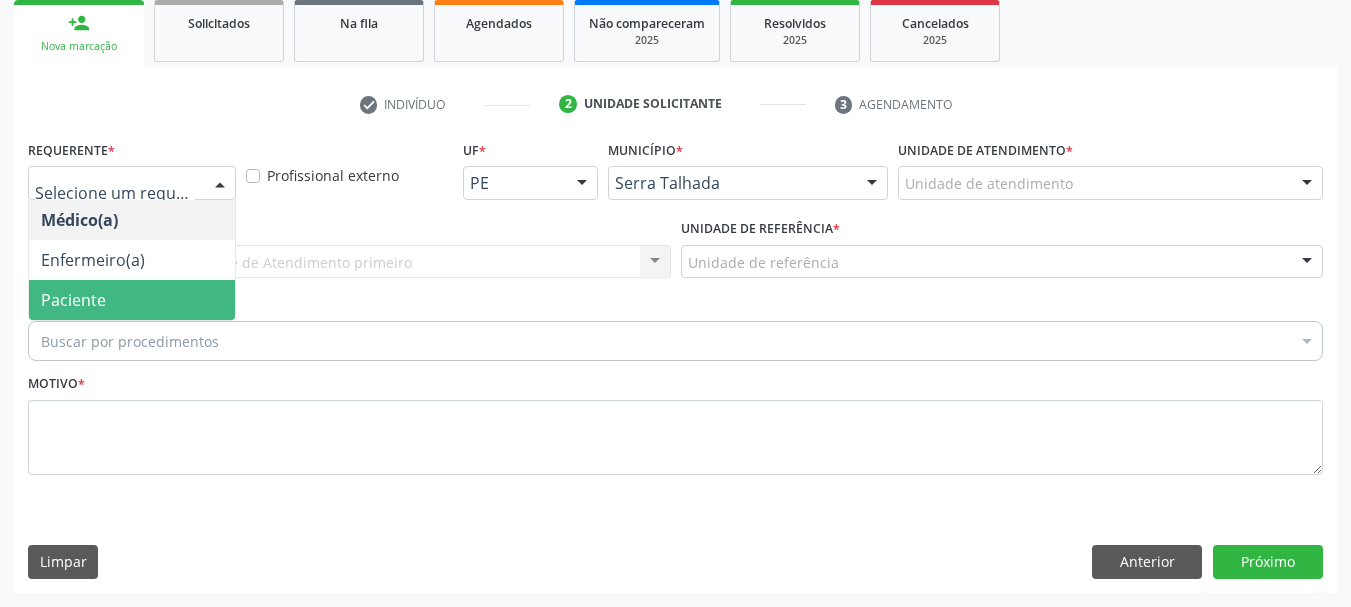 click on "Paciente" at bounding box center (132, 300) 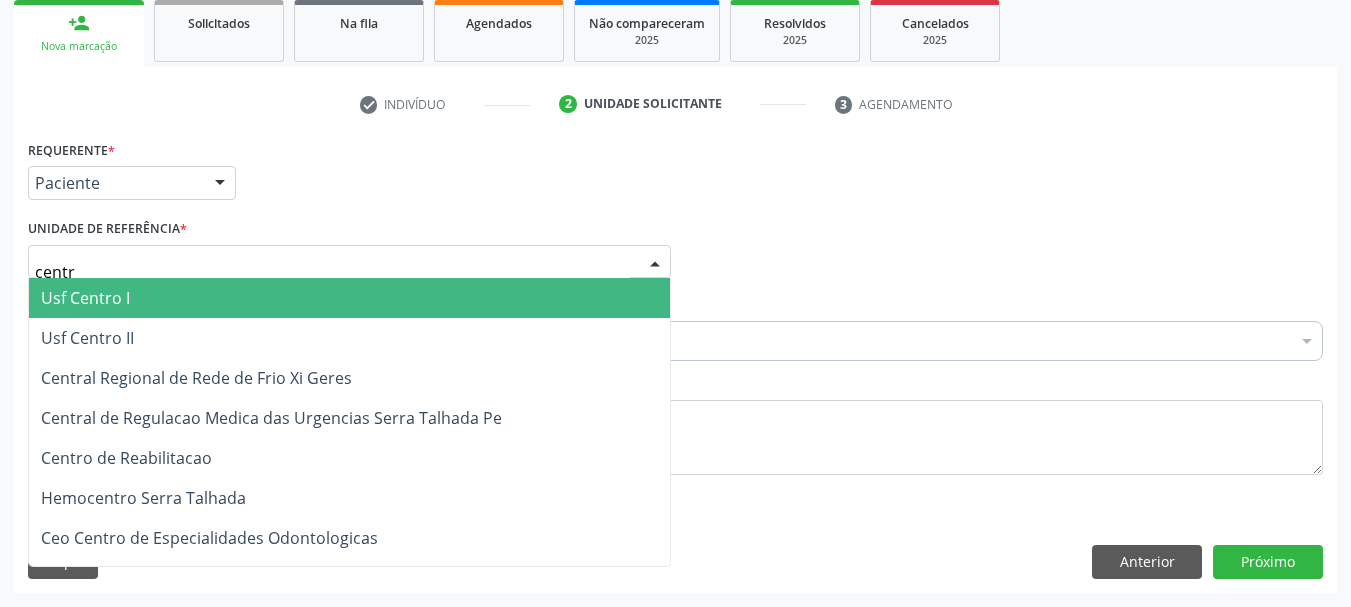 type on "centro" 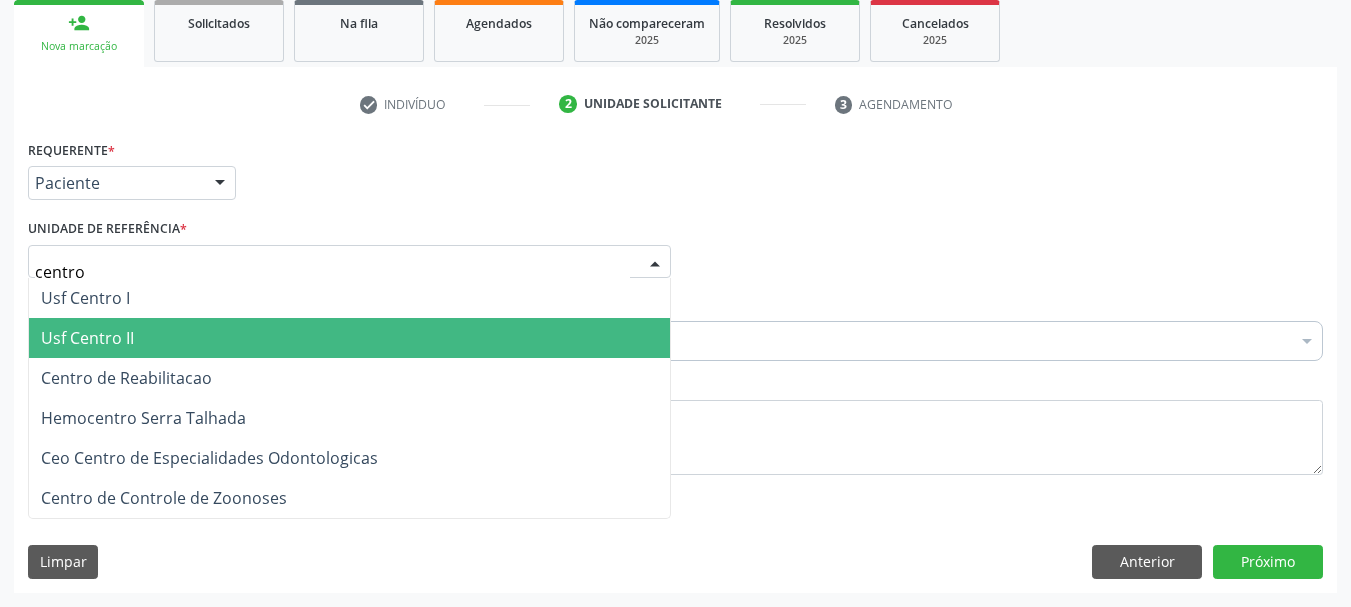 click on "Centro de Reabilitacao" at bounding box center [126, 378] 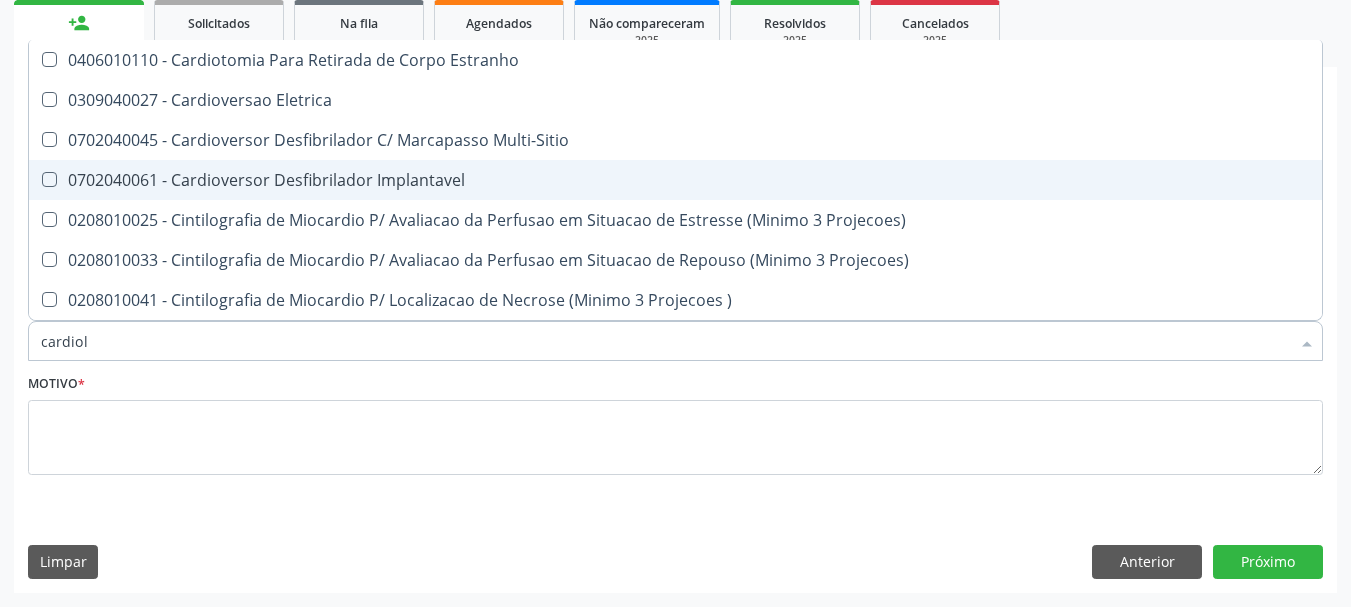 scroll, scrollTop: 0, scrollLeft: 0, axis: both 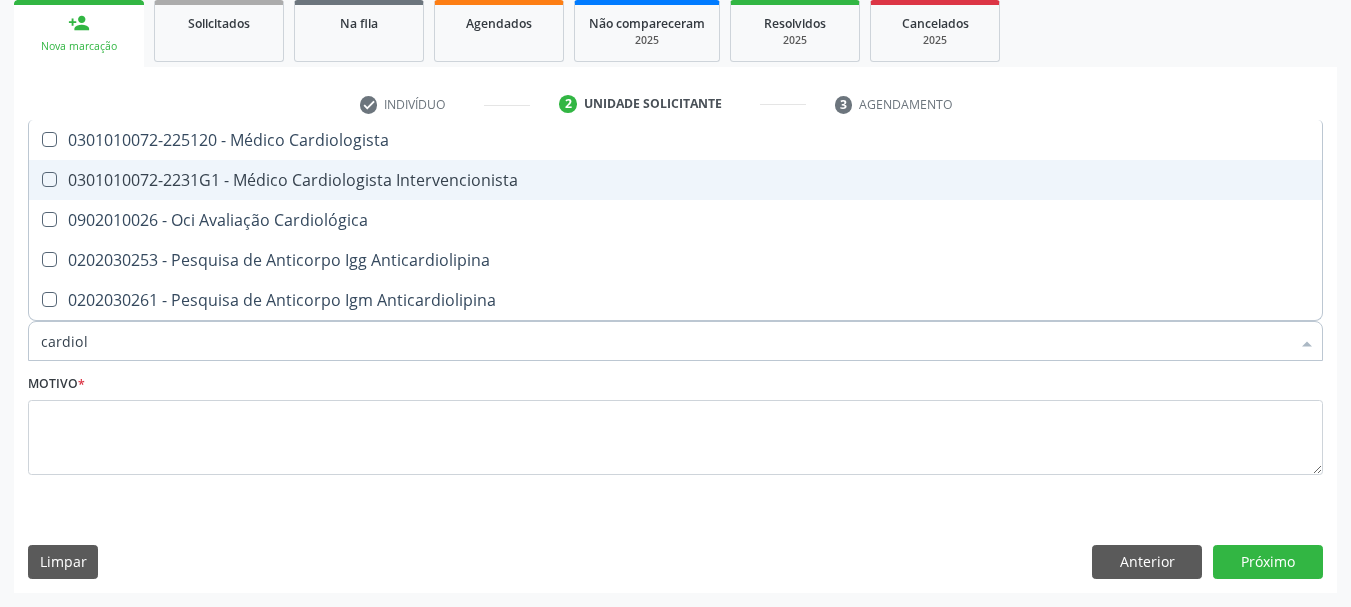type on "cardiolo" 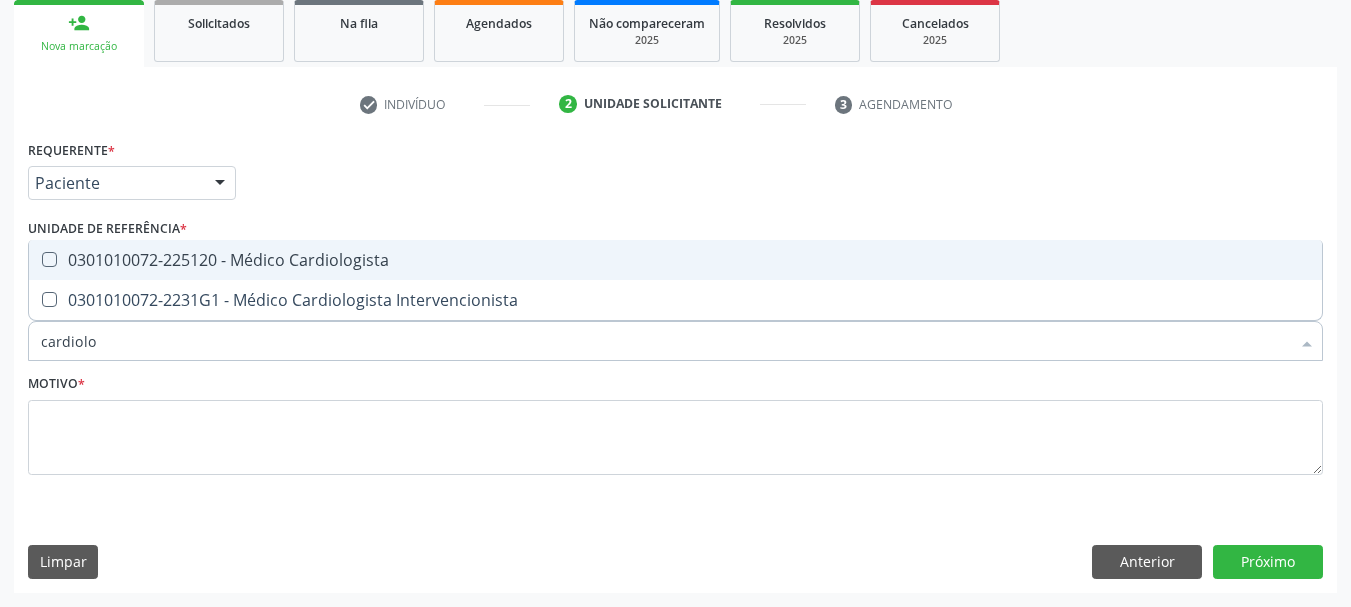 drag, startPoint x: 365, startPoint y: 258, endPoint x: 331, endPoint y: 331, distance: 80.529495 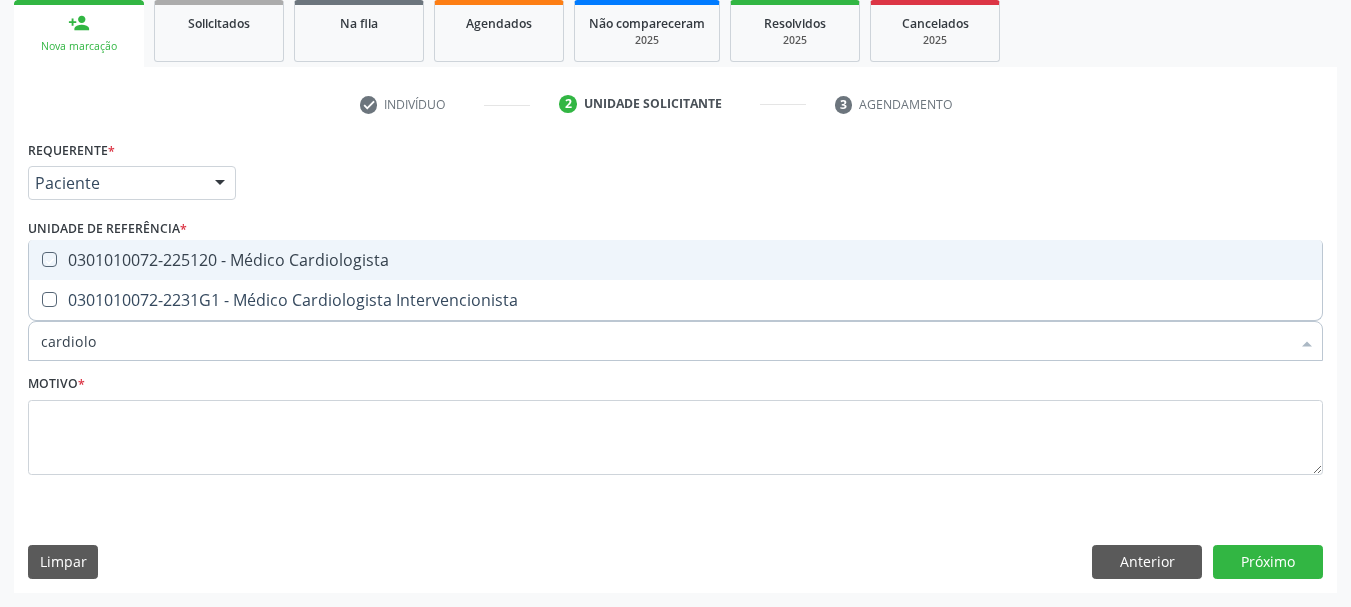 checkbox on "true" 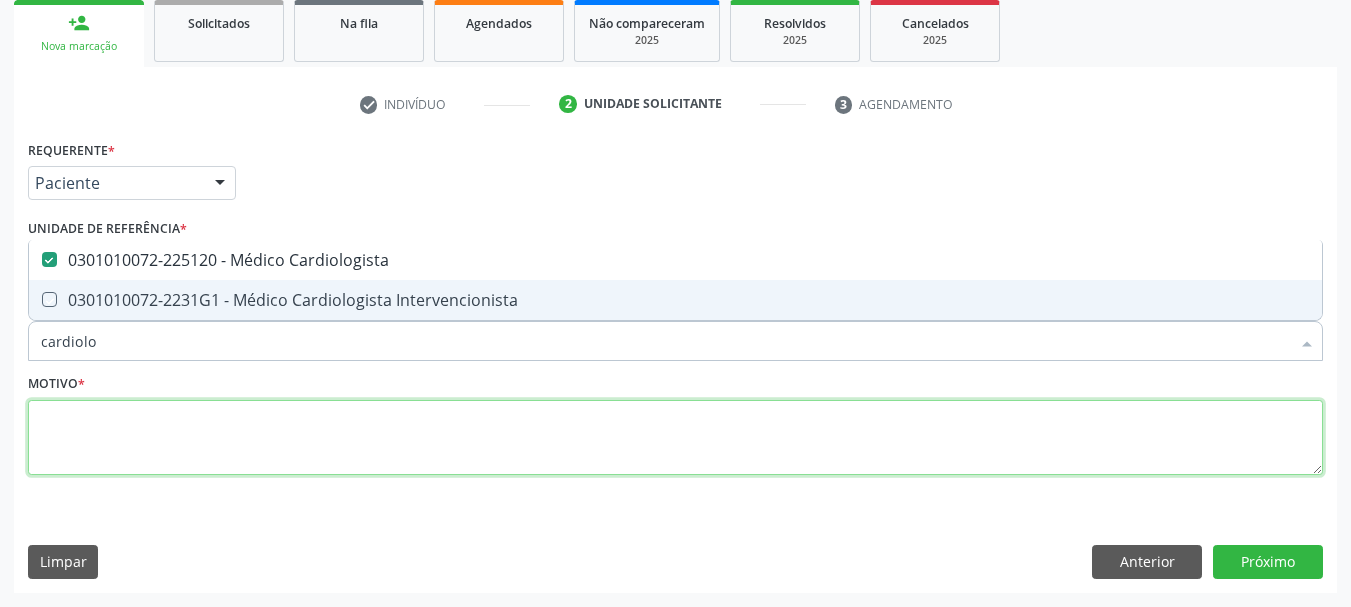 click at bounding box center (675, 438) 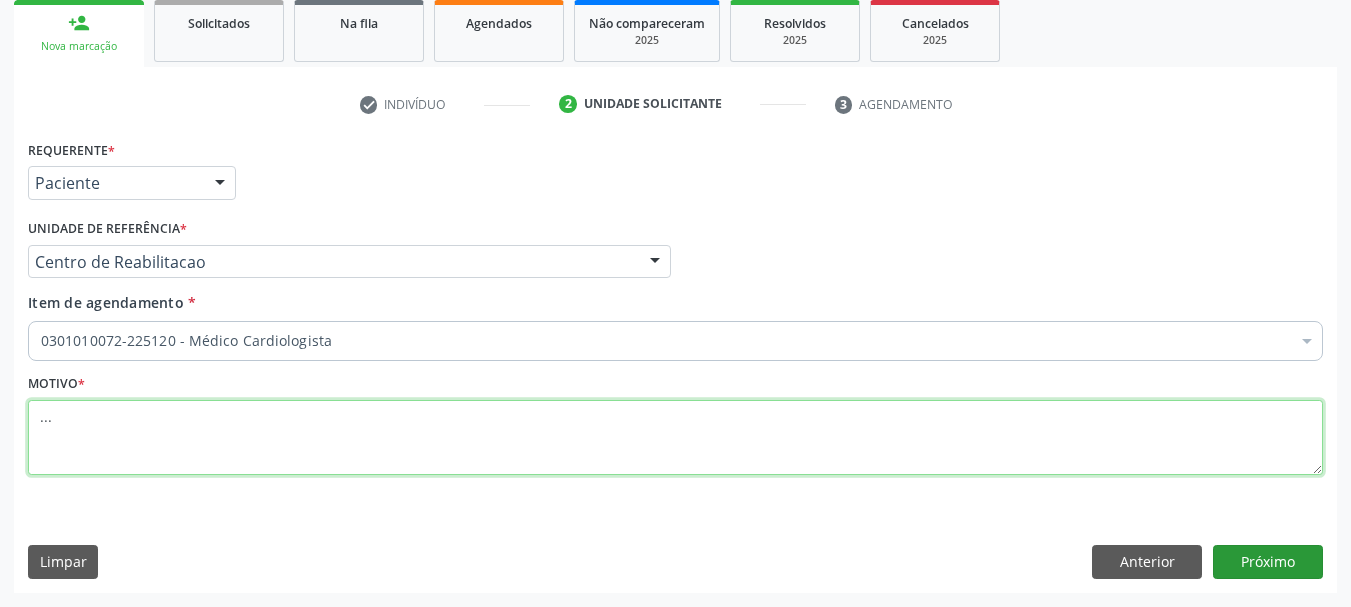 type on "..." 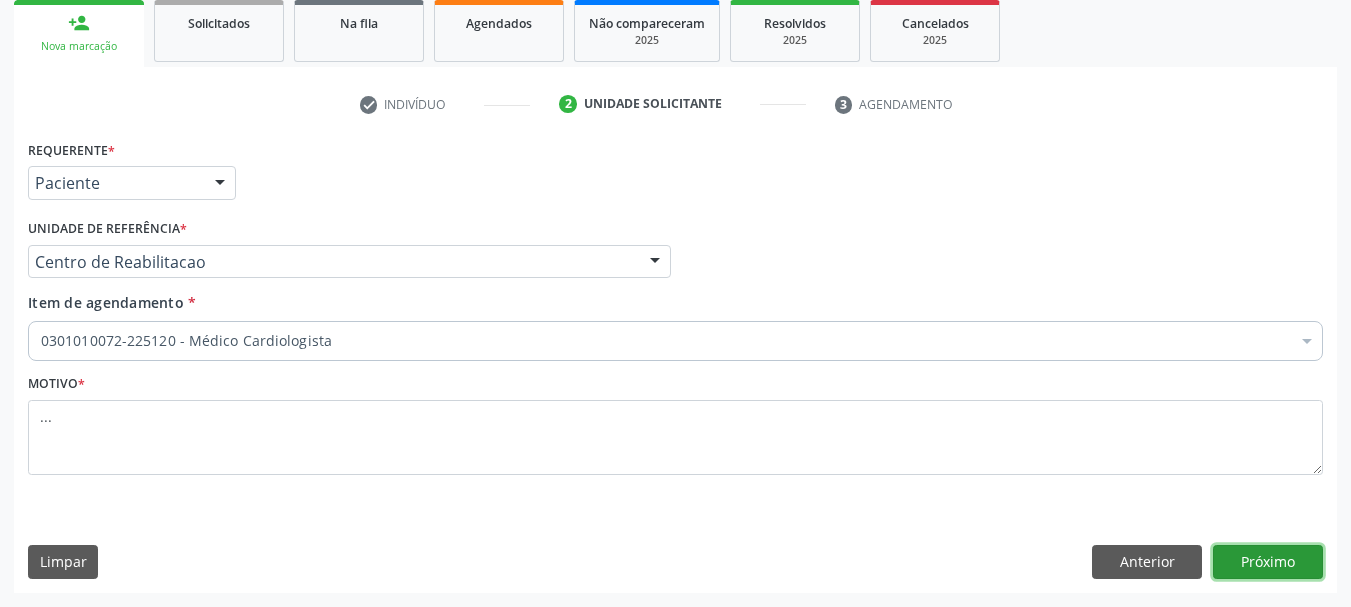 click on "Próximo" at bounding box center [1268, 562] 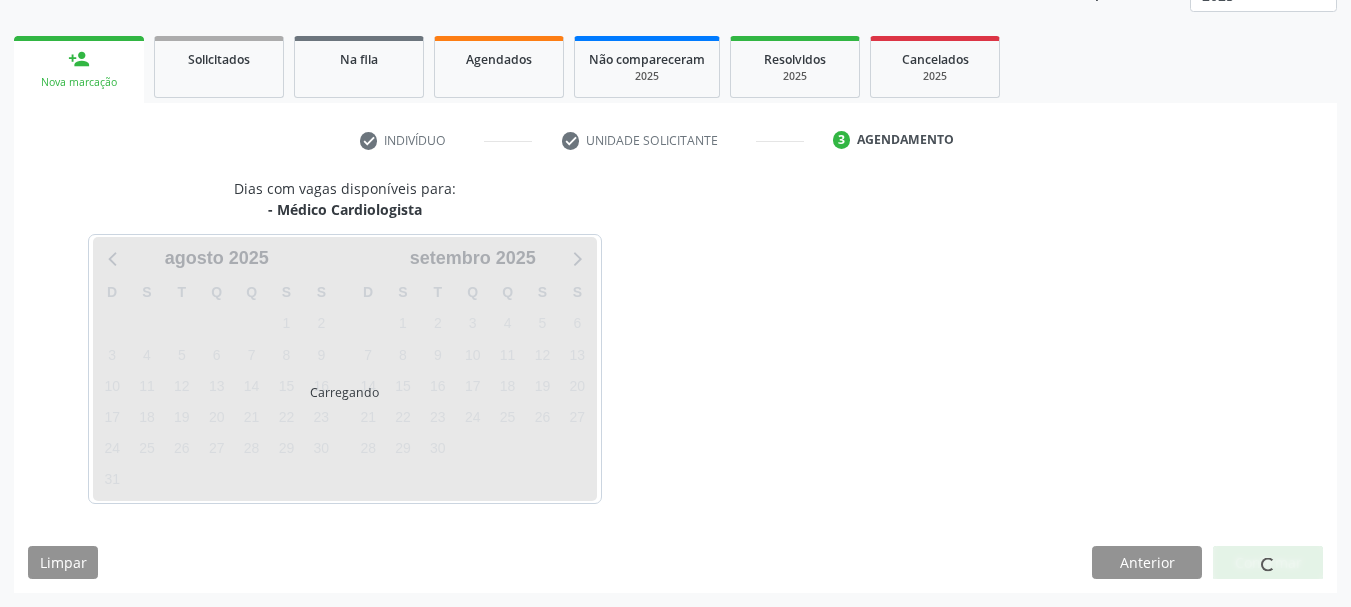 scroll, scrollTop: 263, scrollLeft: 0, axis: vertical 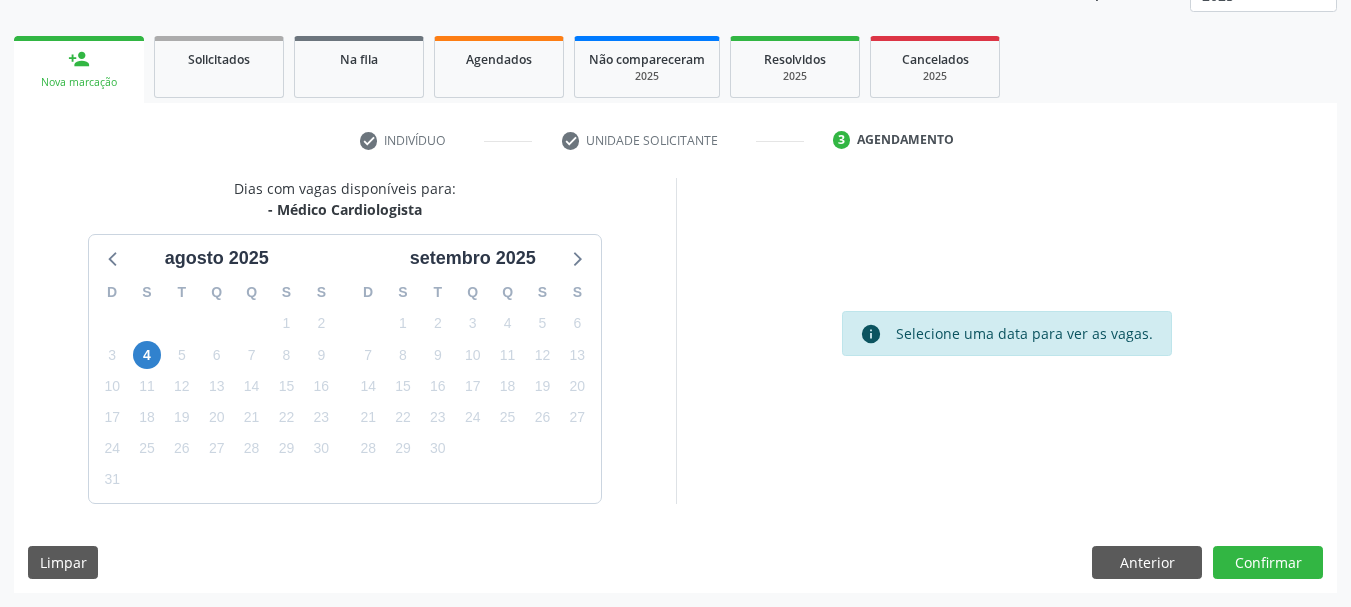 click on "4" at bounding box center (147, 355) 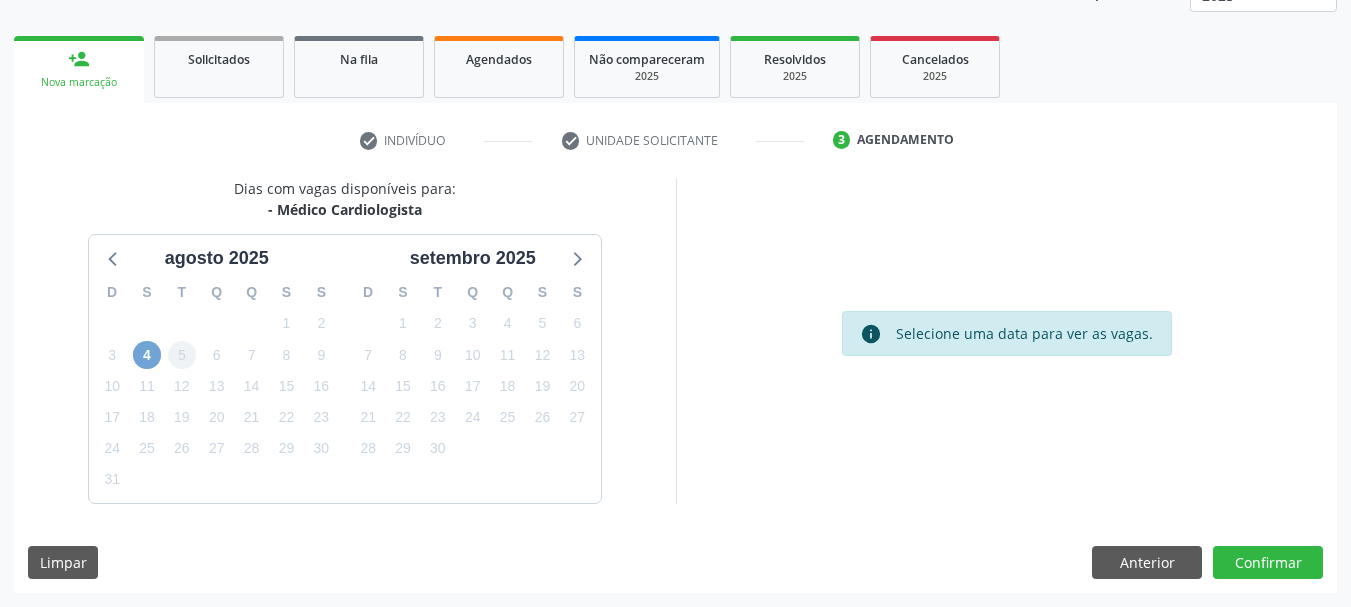 drag, startPoint x: 144, startPoint y: 356, endPoint x: 181, endPoint y: 352, distance: 37.215588 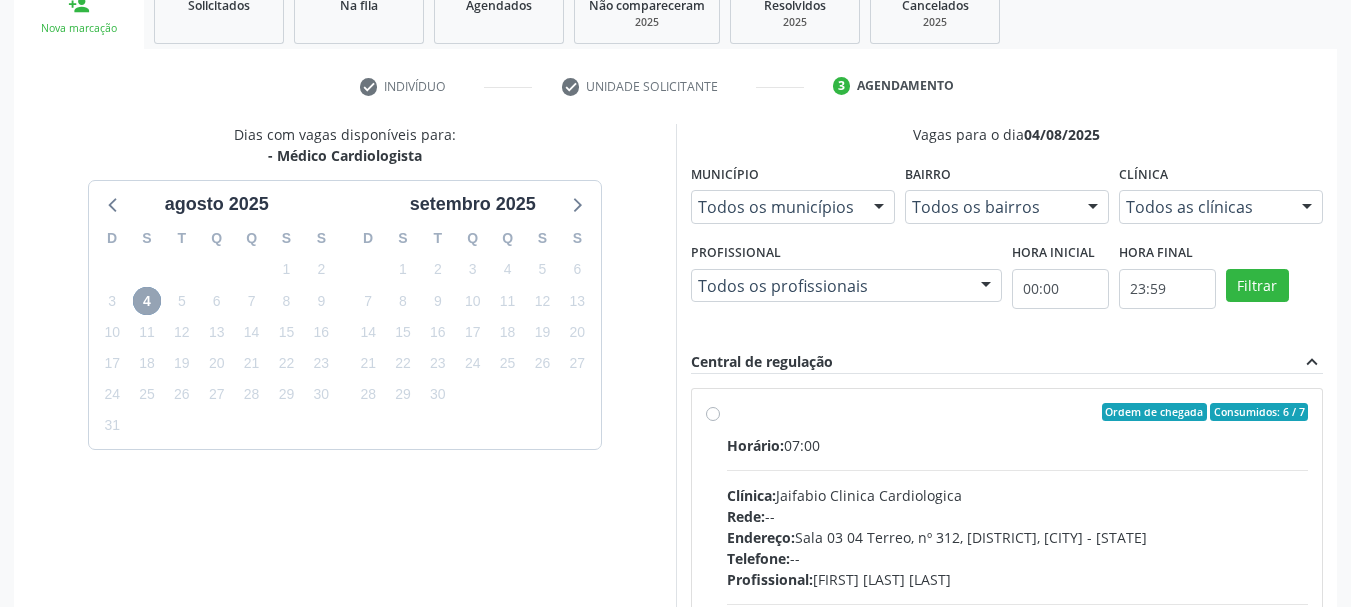 scroll, scrollTop: 363, scrollLeft: 0, axis: vertical 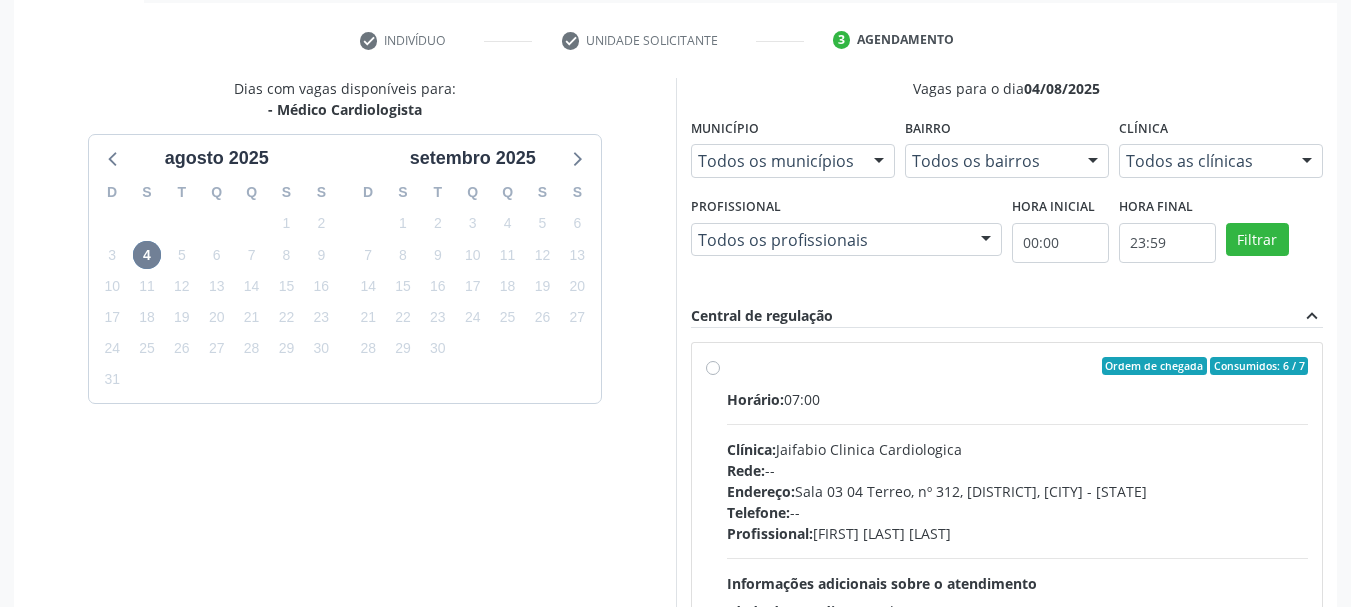 click on "Ordem de chegada
Consumidos: 6 / 7
Horário:   07:00
Clínica:  Jaifabio Clinica Cardiologica
Rede:
--
Endereço:   Sala 03 04 Terreo, nº 312, Nossa Senhora da Pen, Serra Talhada - PE
Telefone:   --
Profissional:
Jaifabio Pereira Lima
Informações adicionais sobre o atendimento
Idade de atendimento:
de 0 a 120 anos
Gênero(s) atendido(s):
Masculino e Feminino
Informações adicionais:
--" at bounding box center [1018, 510] 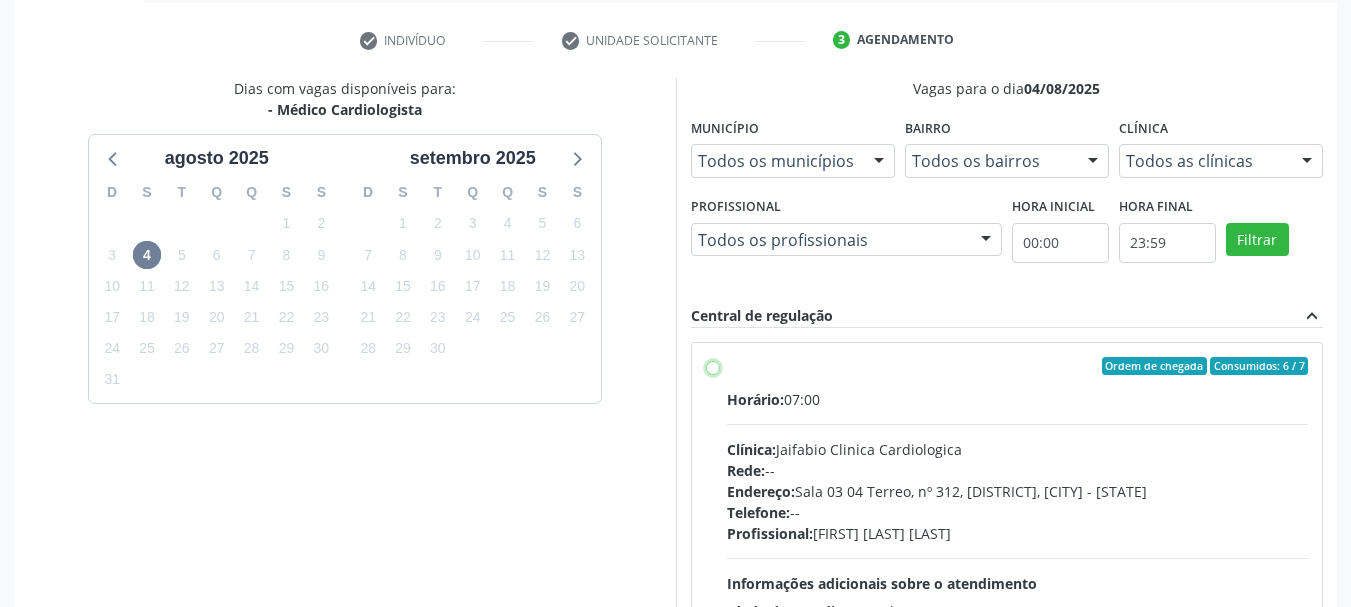click on "Ordem de chegada
Consumidos: 6 / 7
Horário:   07:00
Clínica:  Jaifabio Clinica Cardiologica
Rede:
--
Endereço:   Sala 03 04 Terreo, nº 312, Nossa Senhora da Pen, Serra Talhada - PE
Telefone:   --
Profissional:
Jaifabio Pereira Lima
Informações adicionais sobre o atendimento
Idade de atendimento:
de 0 a 120 anos
Gênero(s) atendido(s):
Masculino e Feminino
Informações adicionais:
--" at bounding box center (713, 366) 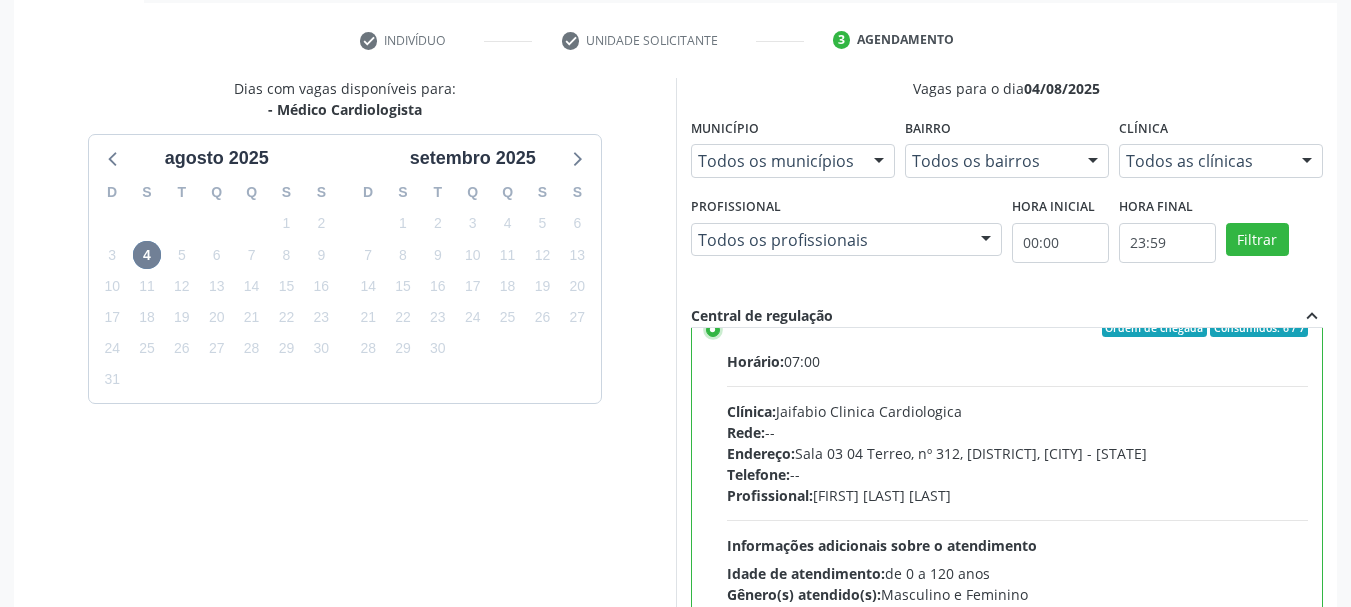 scroll, scrollTop: 99, scrollLeft: 0, axis: vertical 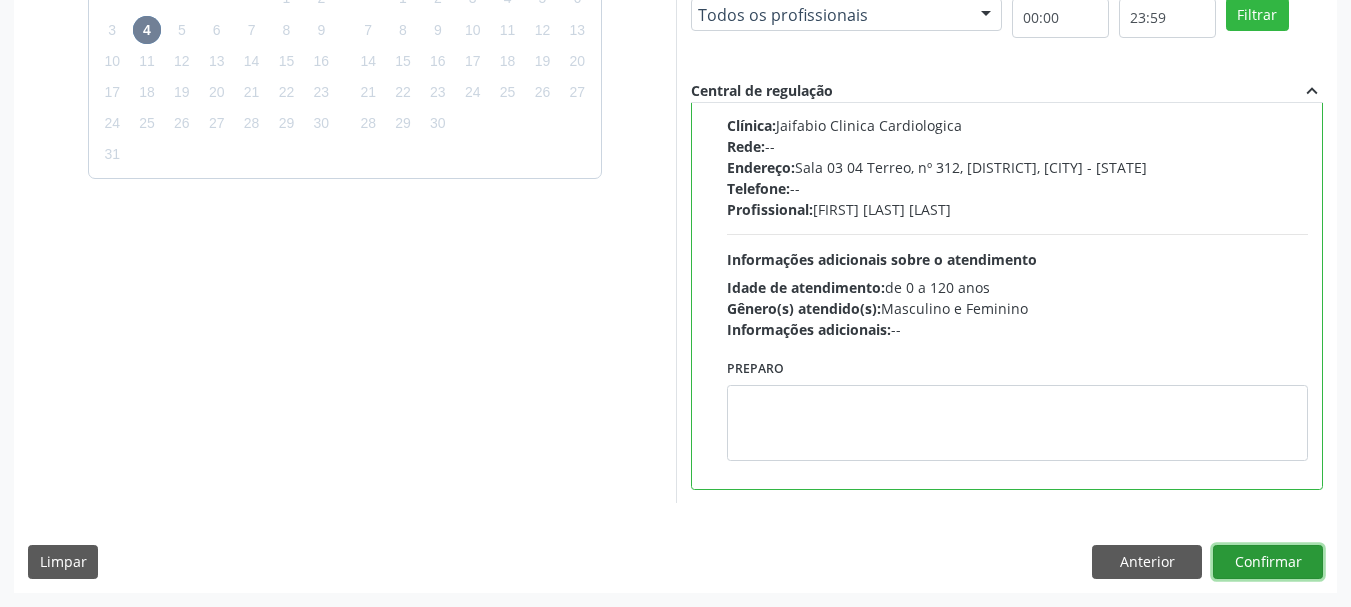 click on "Confirmar" at bounding box center [1268, 562] 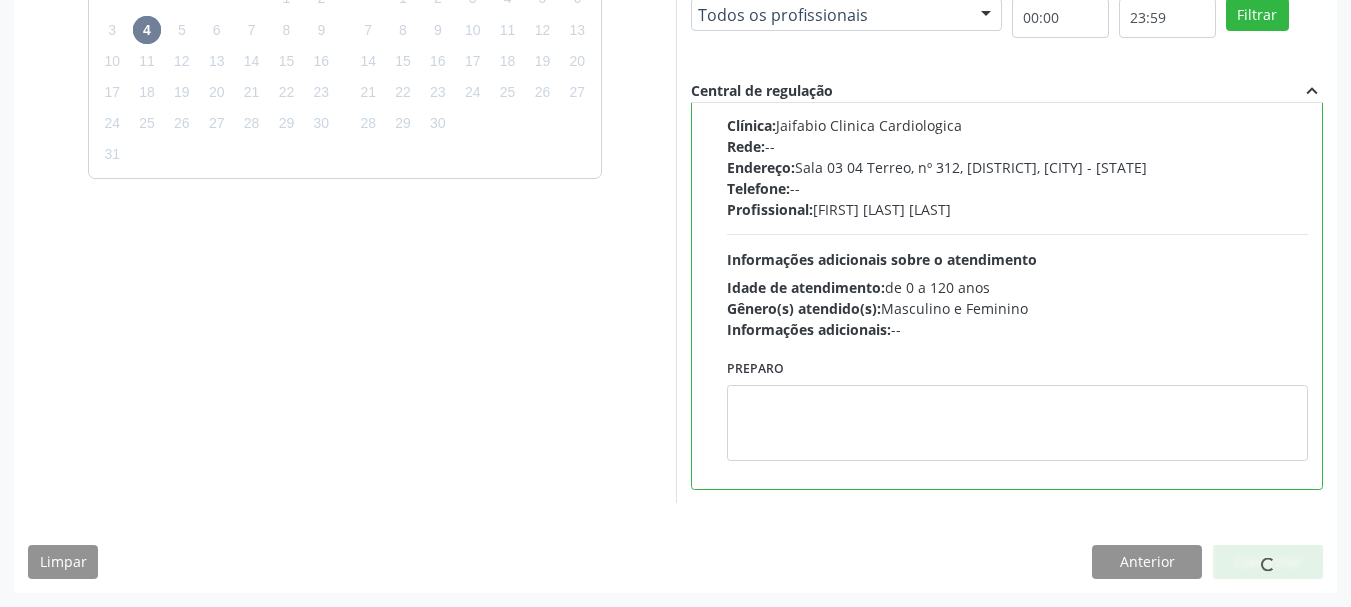 scroll, scrollTop: 60, scrollLeft: 0, axis: vertical 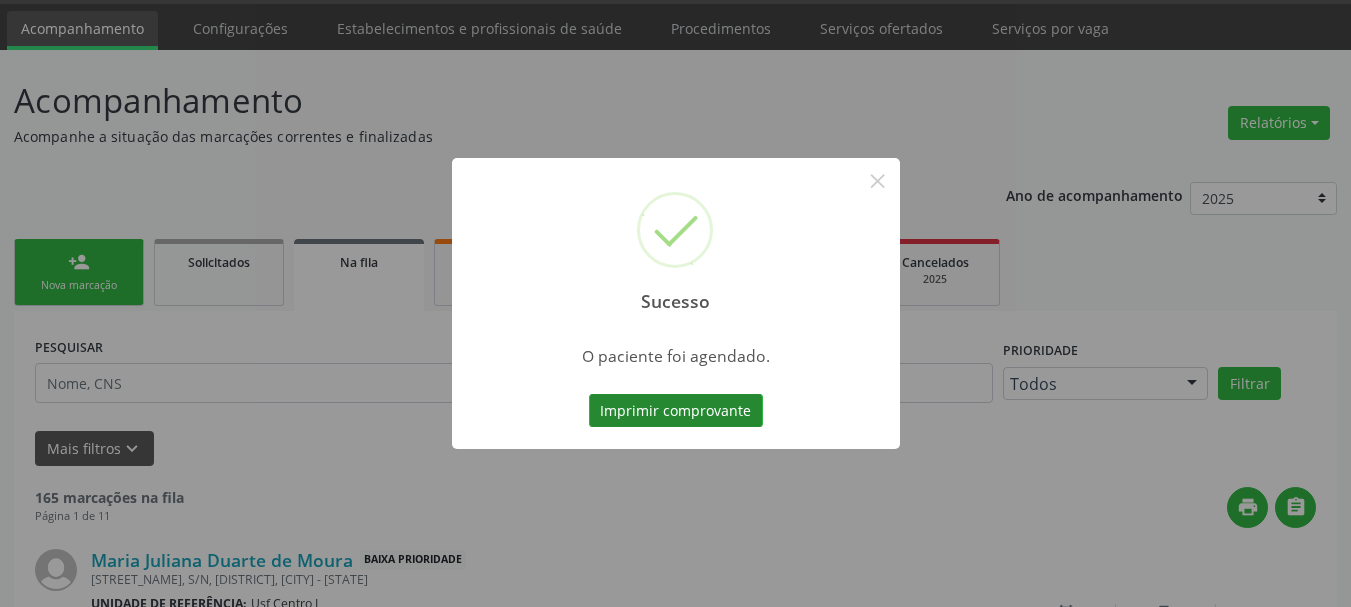click on "Imprimir comprovante" at bounding box center [676, 411] 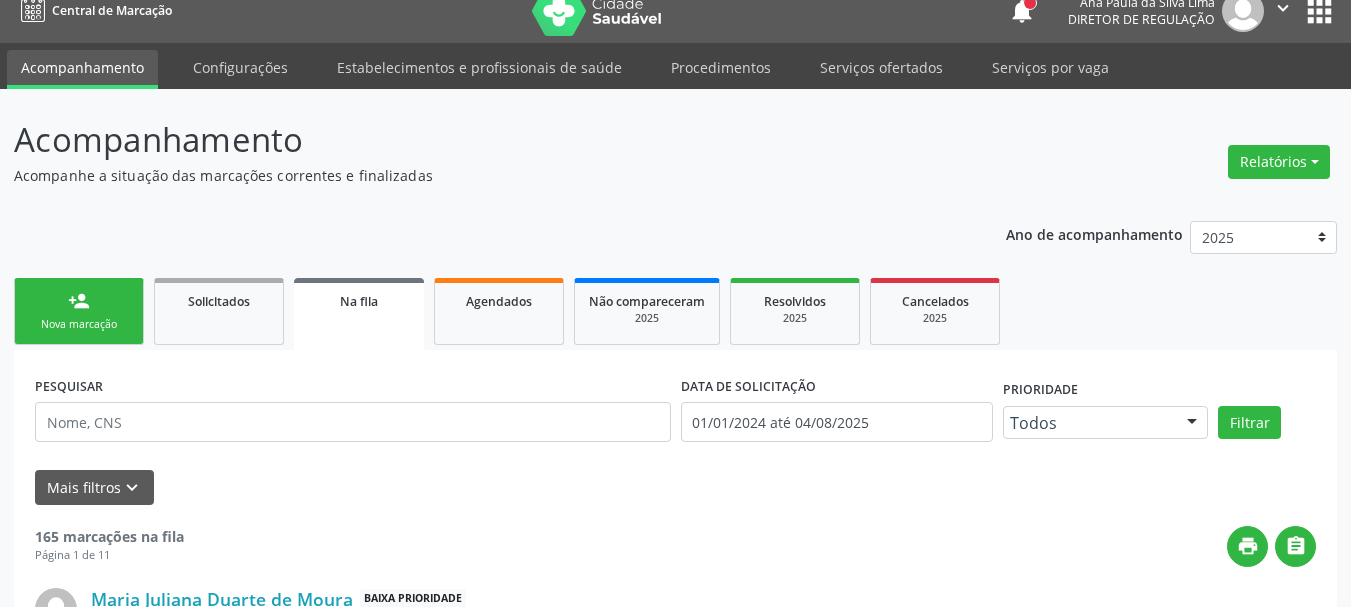 scroll, scrollTop: 0, scrollLeft: 0, axis: both 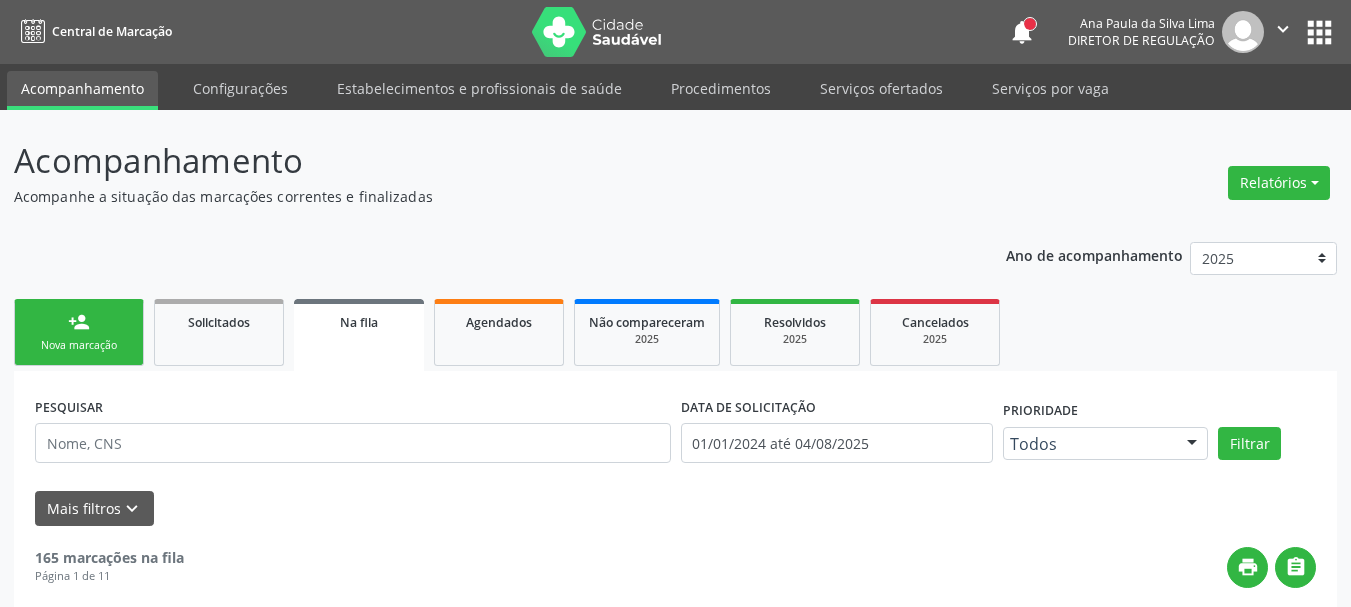 click on "apps" at bounding box center (1319, 32) 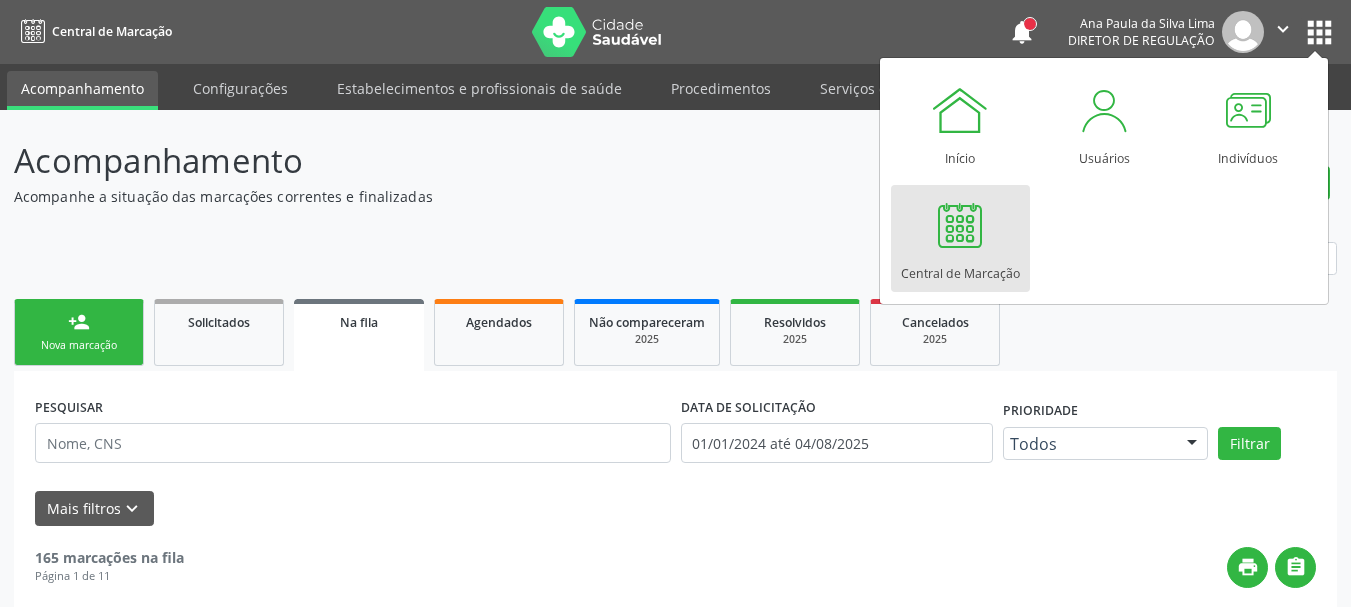 click on "Central de Marcação" at bounding box center [960, 268] 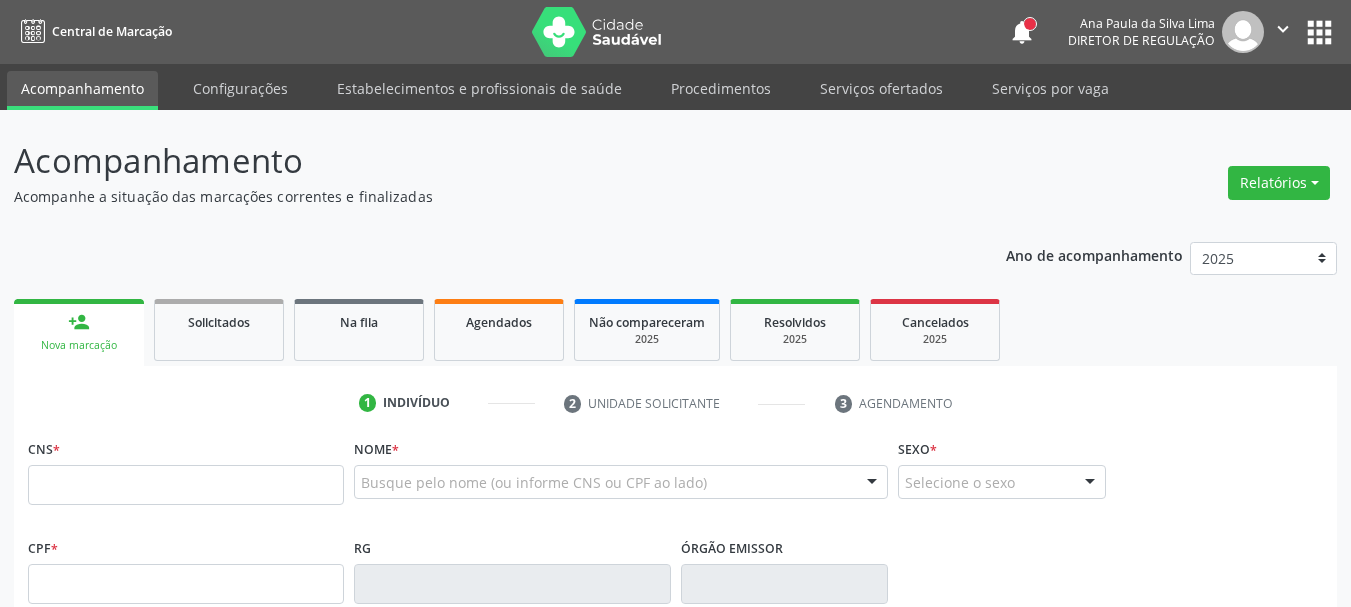 scroll, scrollTop: 0, scrollLeft: 0, axis: both 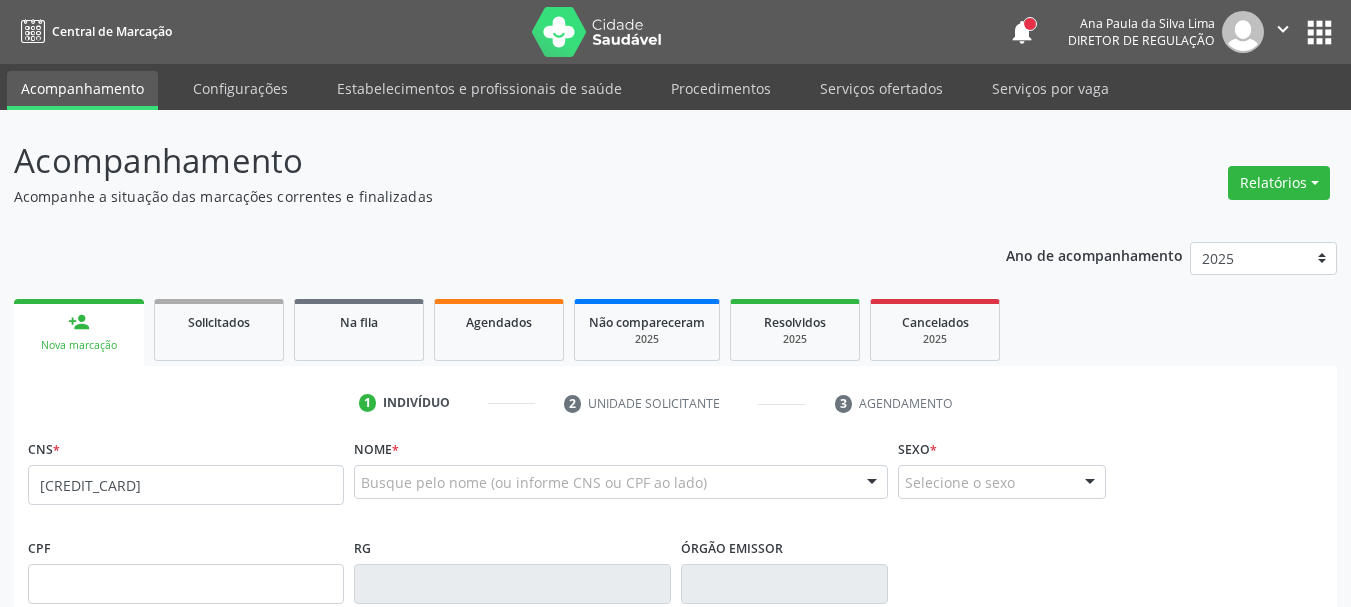 type on "[CREDIT_CARD]" 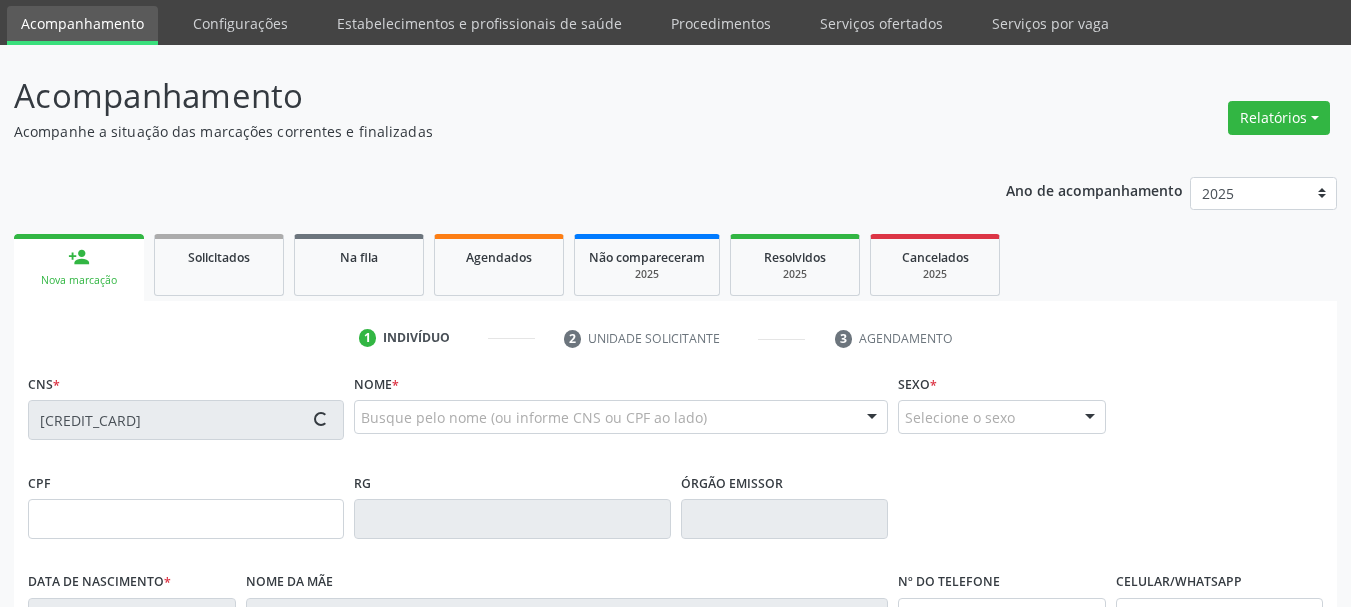 type on "[CPF]" 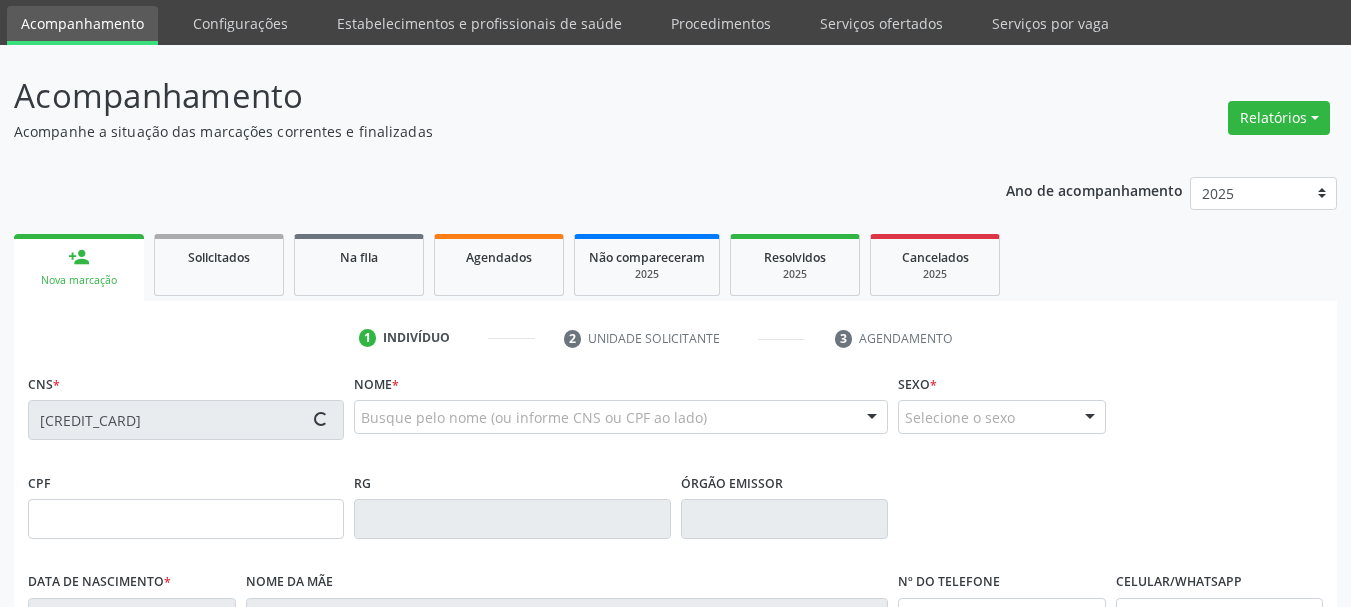 type on "[DATE]" 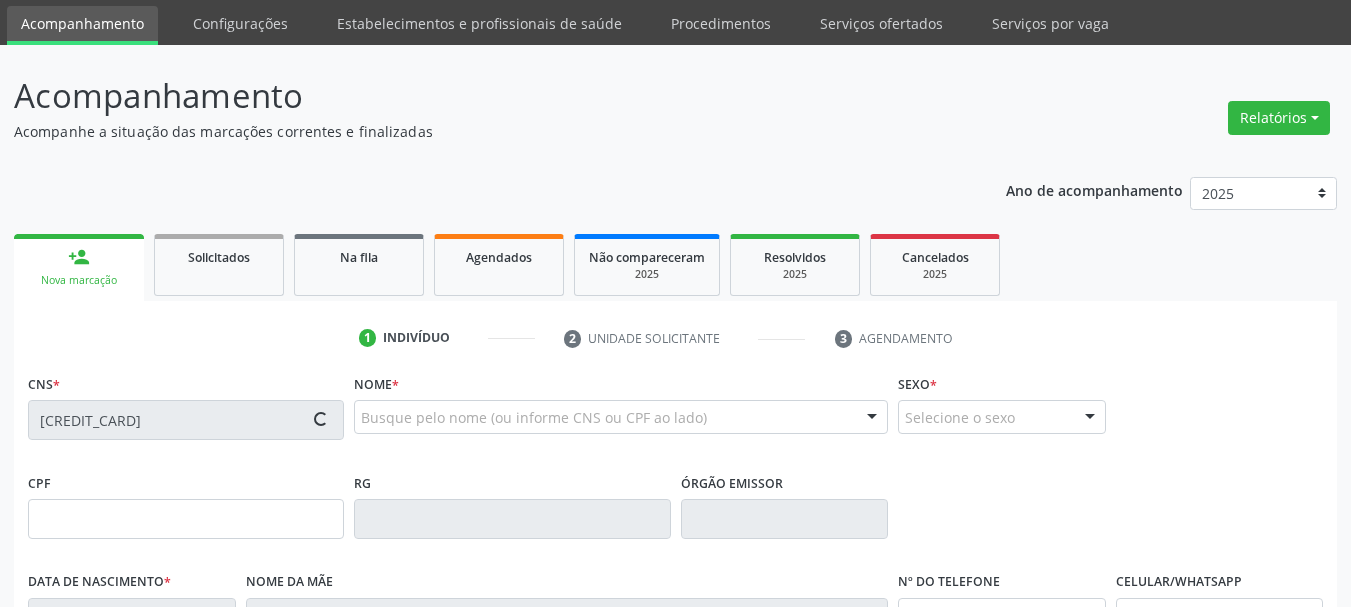 type on "[FIRST] [LAST] [LAST]" 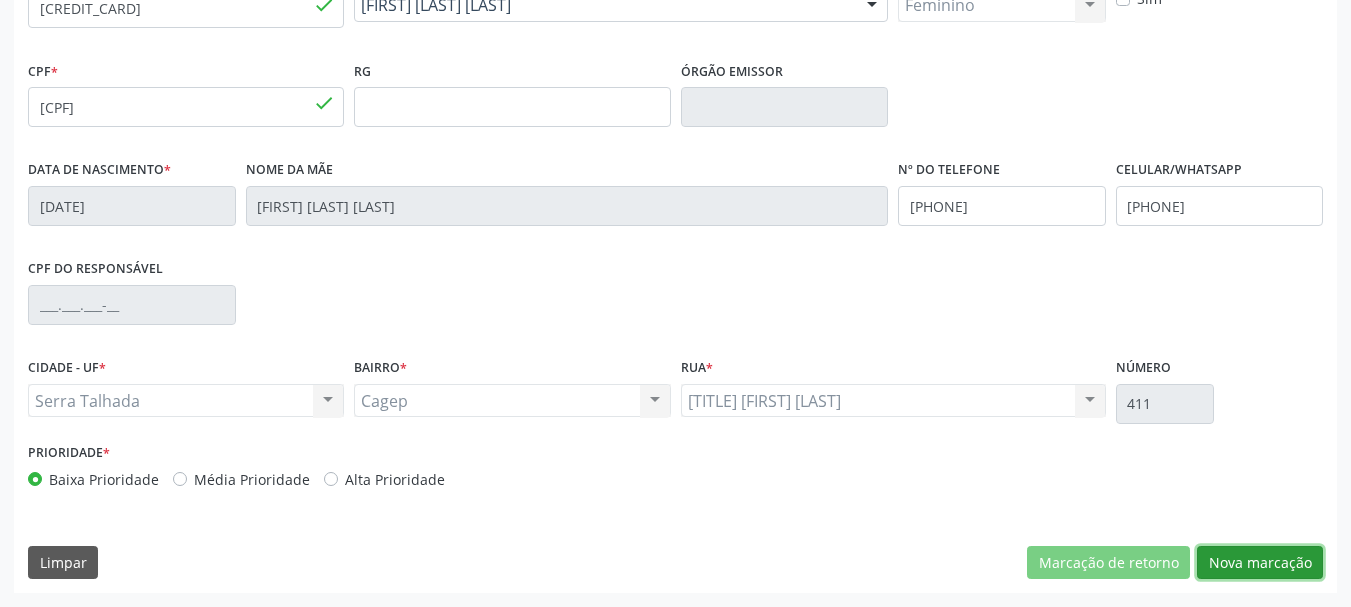 click on "Nova marcação" at bounding box center (1260, 563) 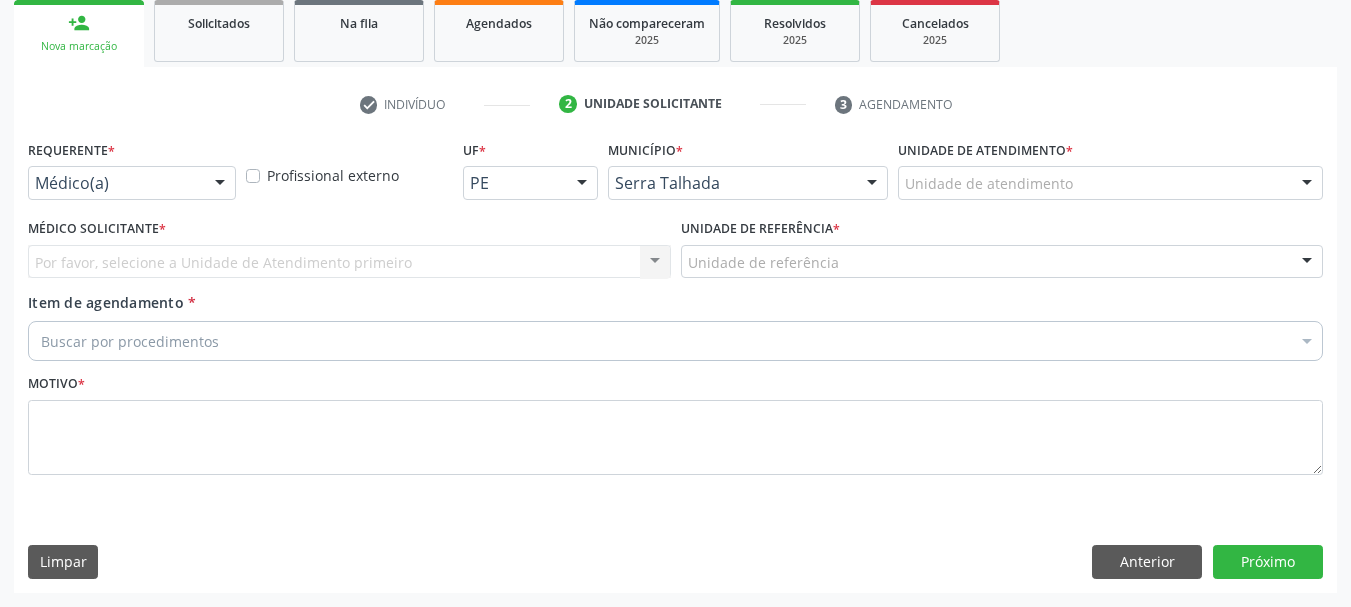scroll, scrollTop: 299, scrollLeft: 0, axis: vertical 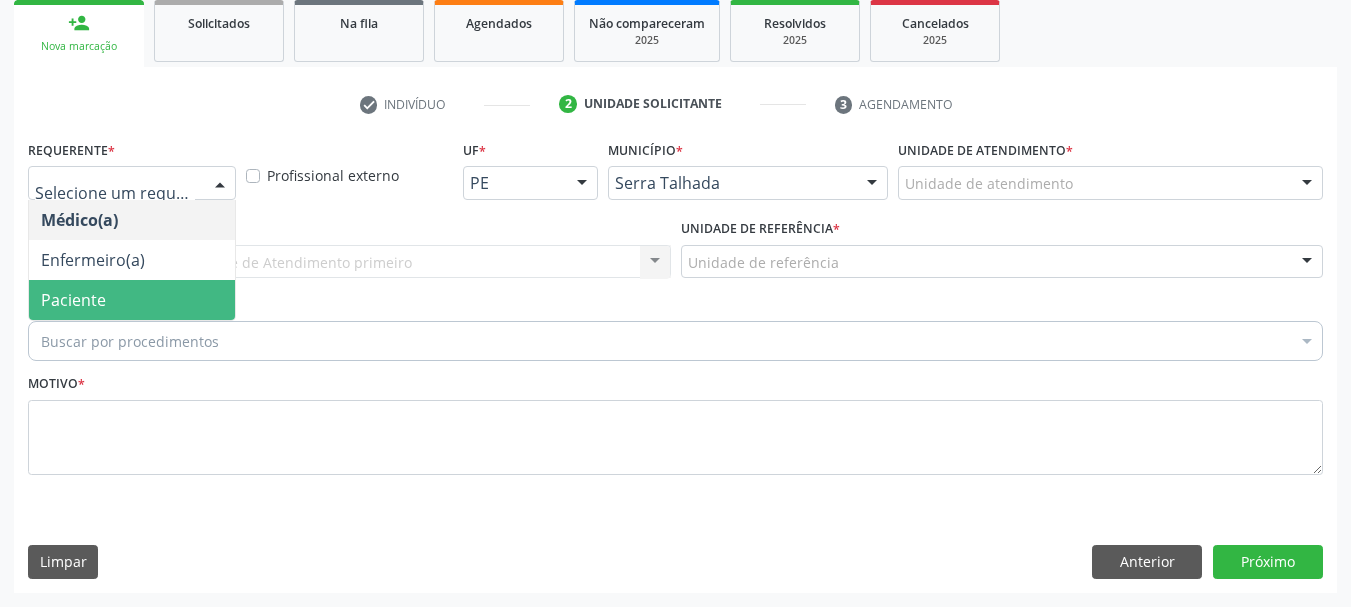 click on "Paciente" at bounding box center (132, 300) 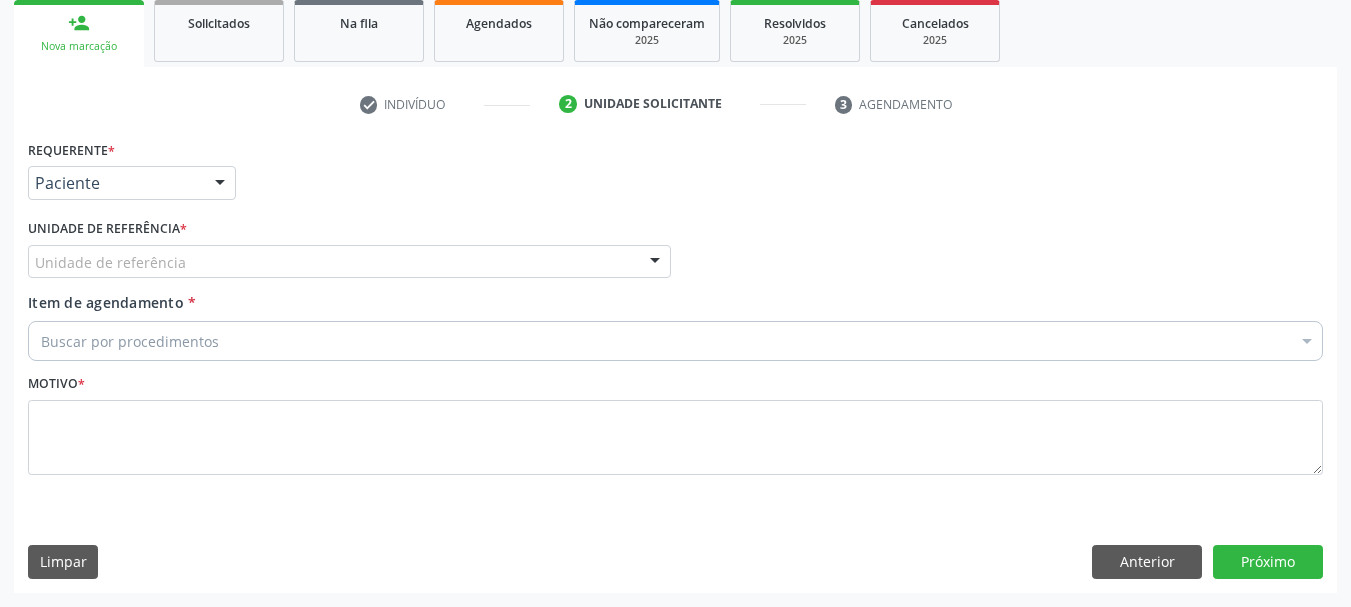 drag, startPoint x: 131, startPoint y: 279, endPoint x: 136, endPoint y: 267, distance: 13 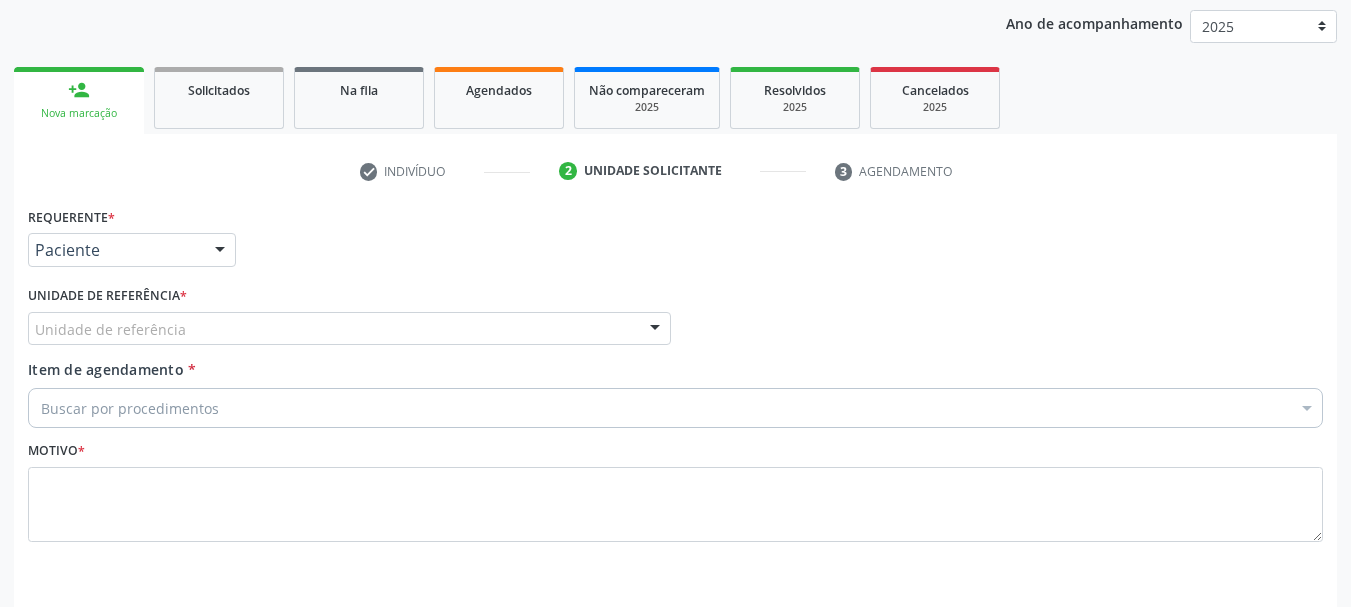 scroll, scrollTop: 199, scrollLeft: 0, axis: vertical 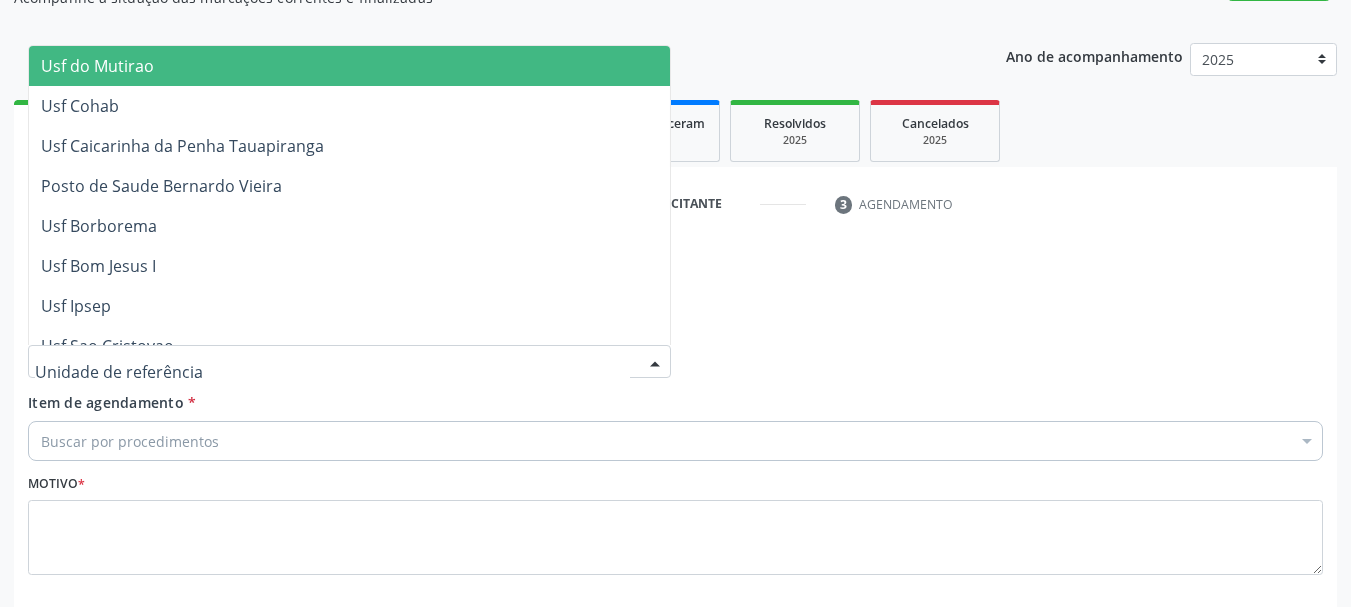 click at bounding box center [349, 362] 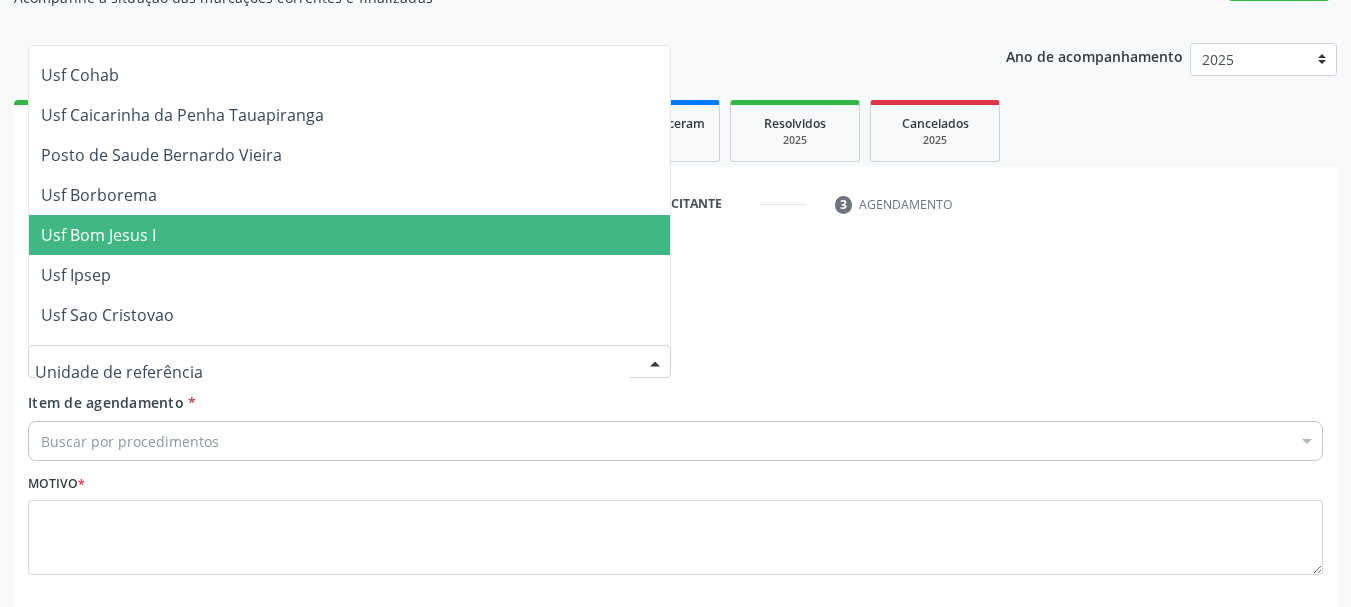 scroll, scrollTop: 0, scrollLeft: 0, axis: both 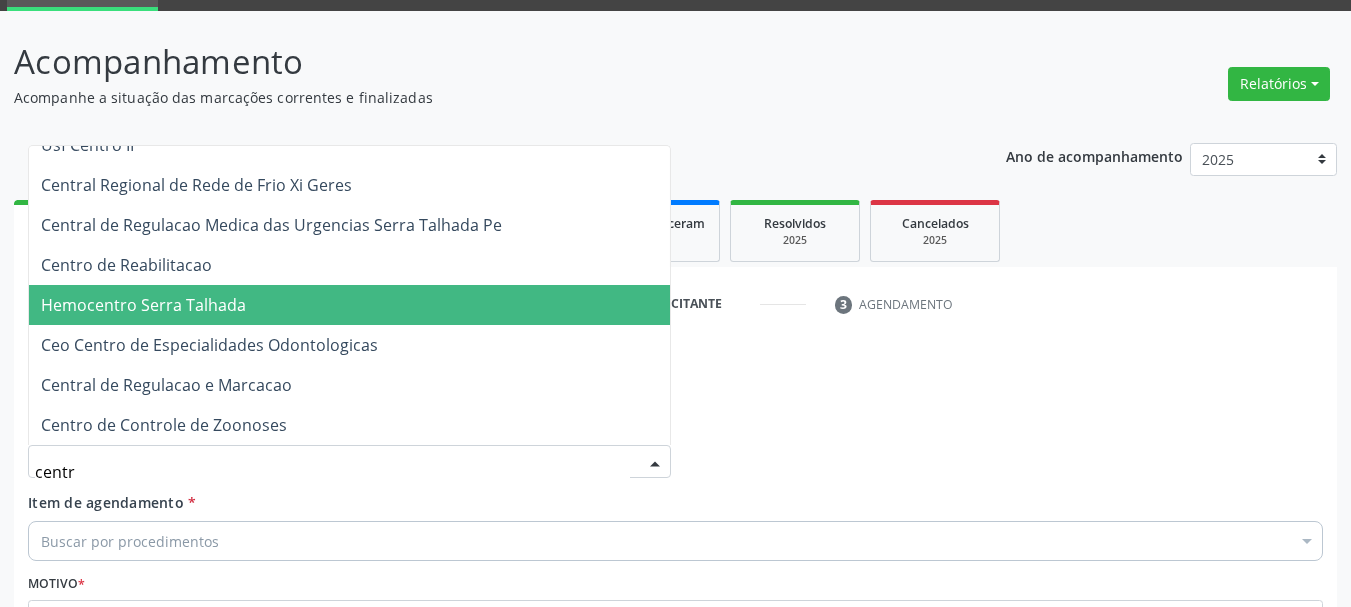 type on "centro" 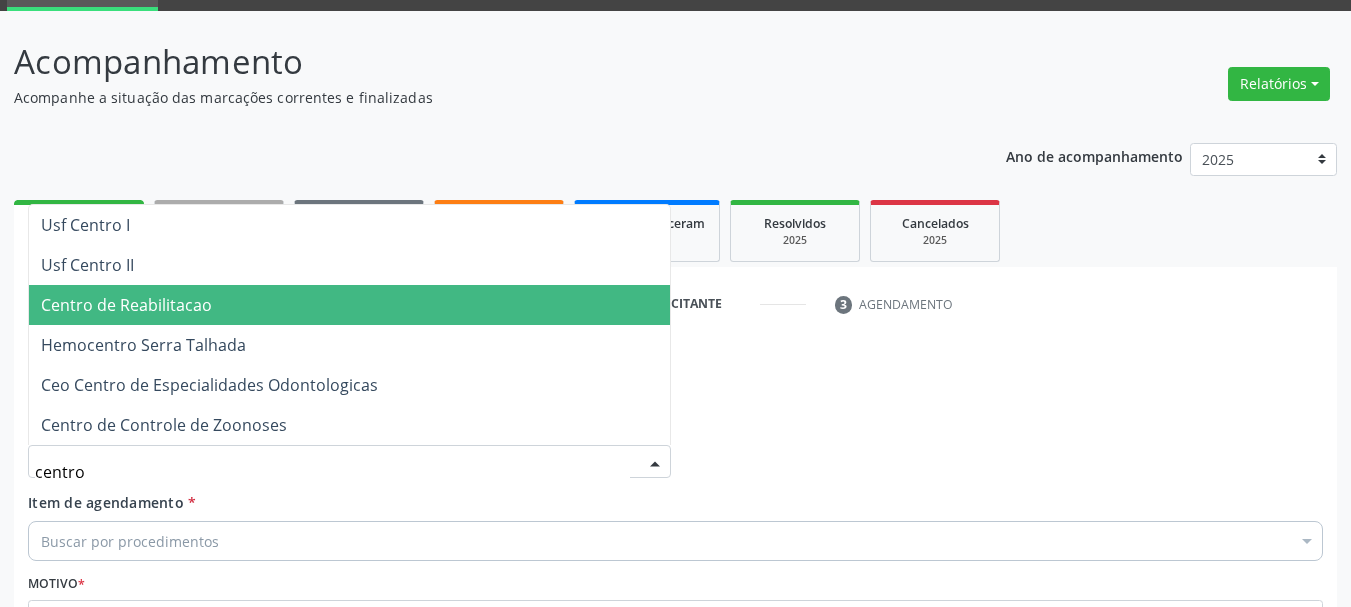 scroll, scrollTop: 0, scrollLeft: 0, axis: both 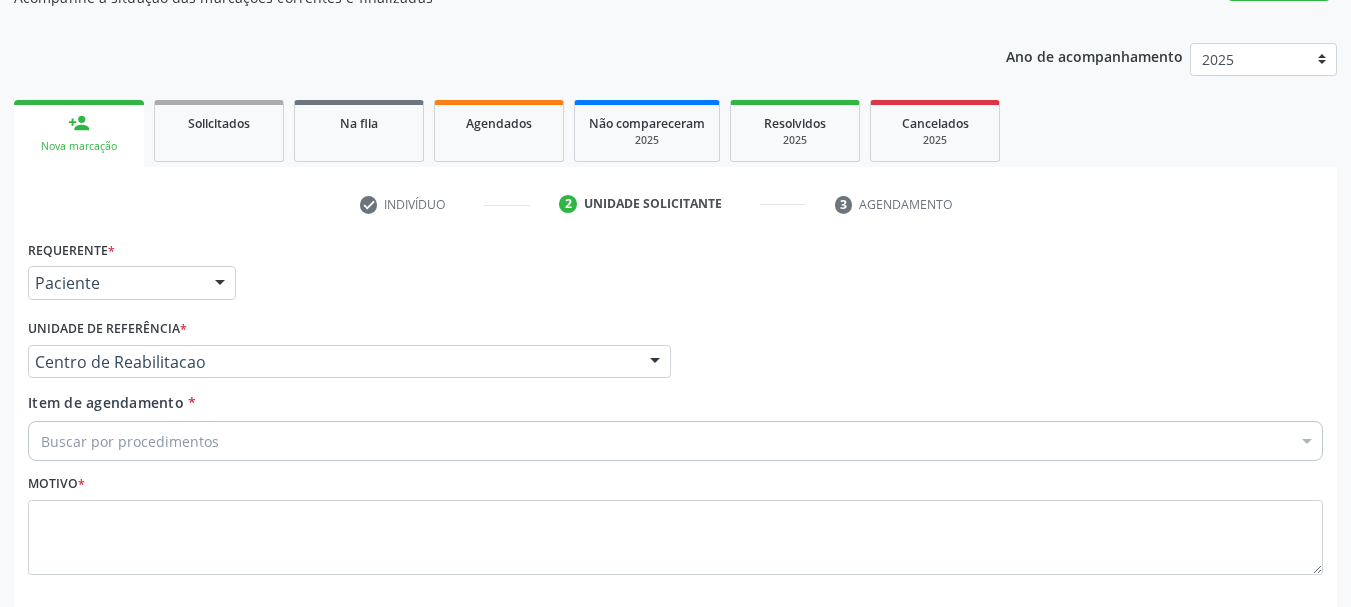 click on "Buscar por procedimentos" at bounding box center (675, 441) 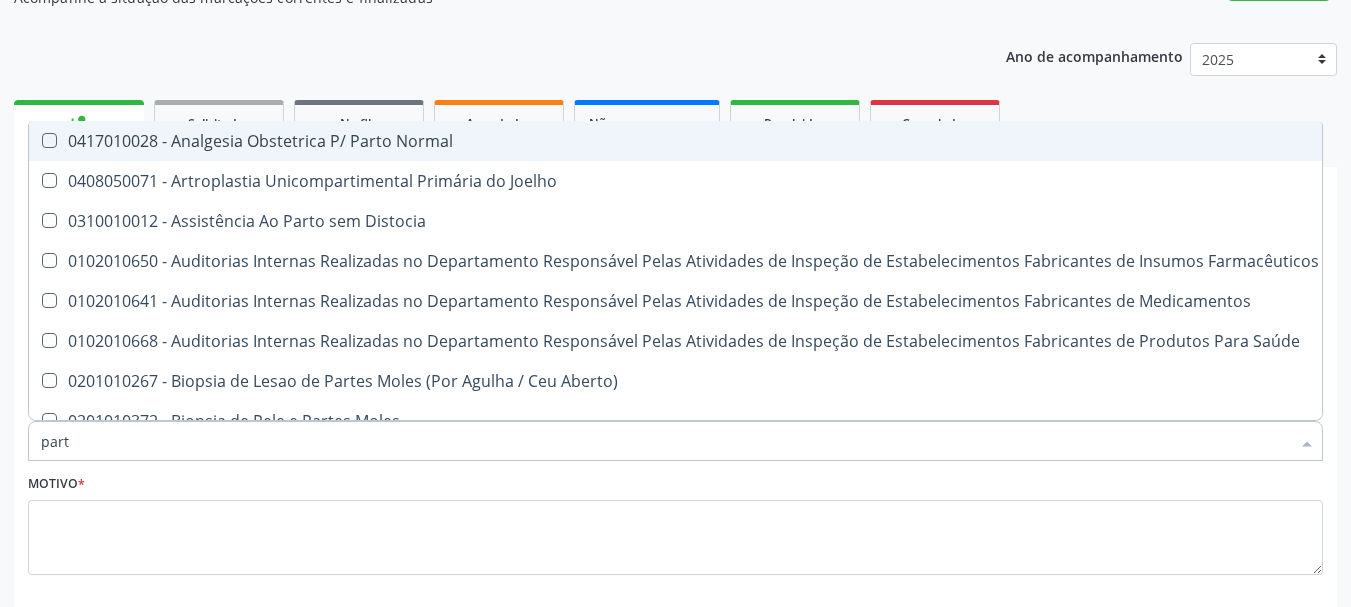 type on "parto" 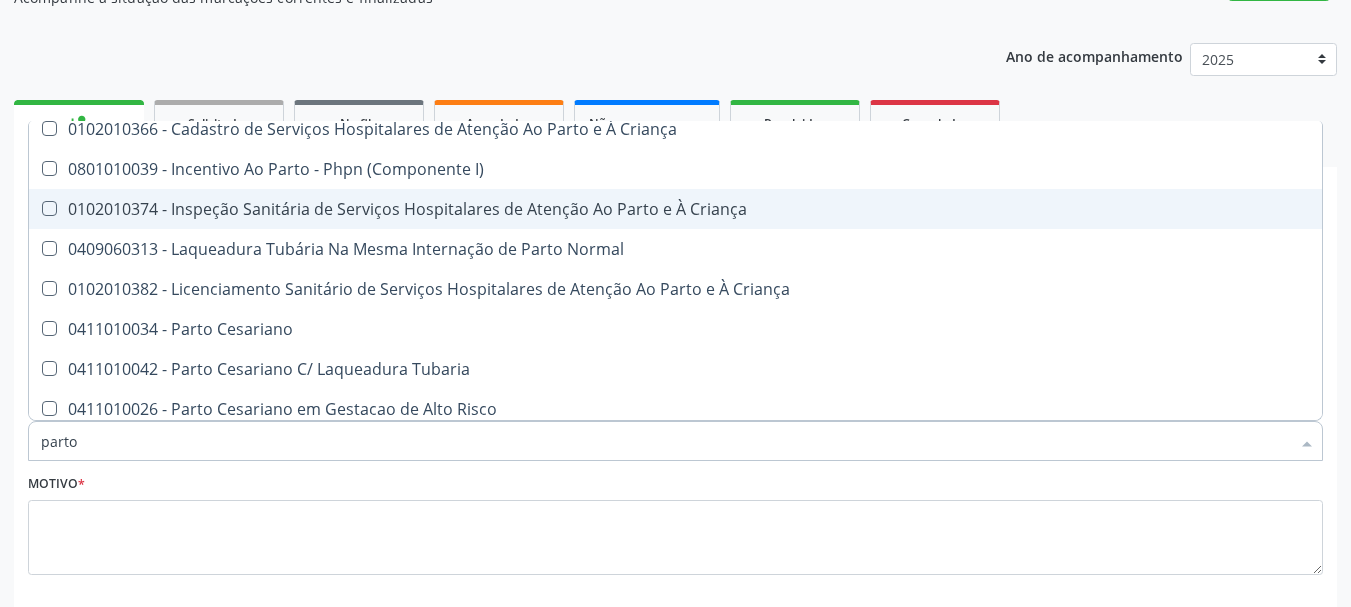 scroll, scrollTop: 200, scrollLeft: 0, axis: vertical 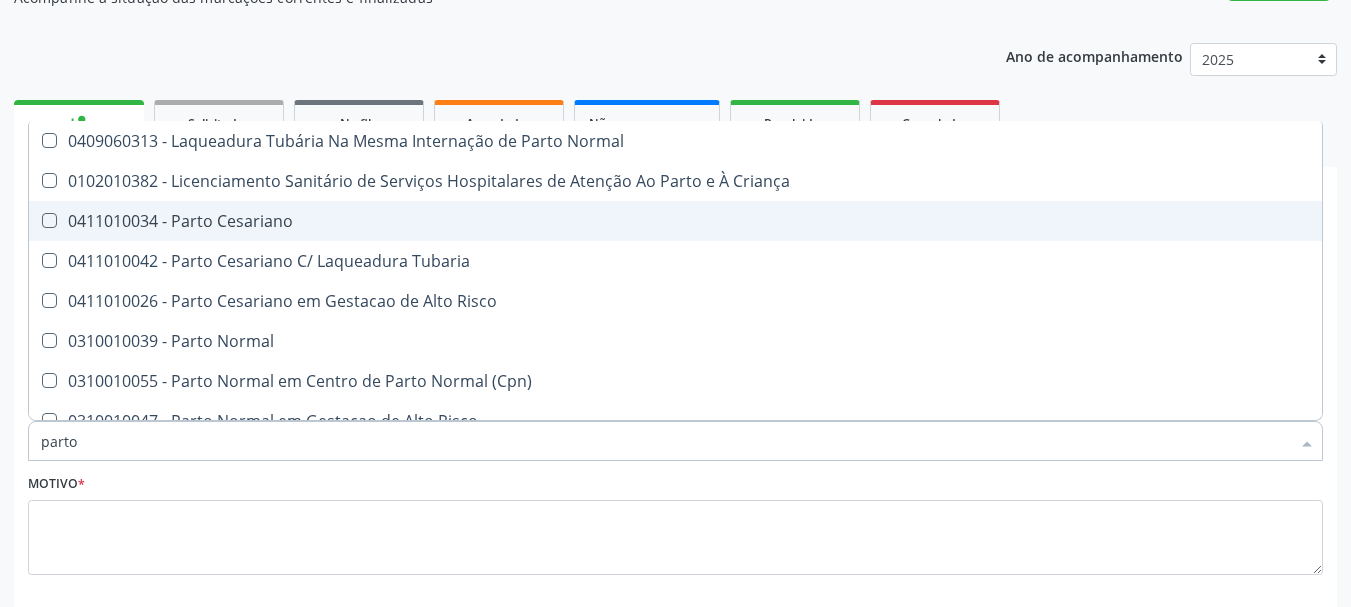 click on "0411010034 - Parto Cesariano" at bounding box center [675, 221] 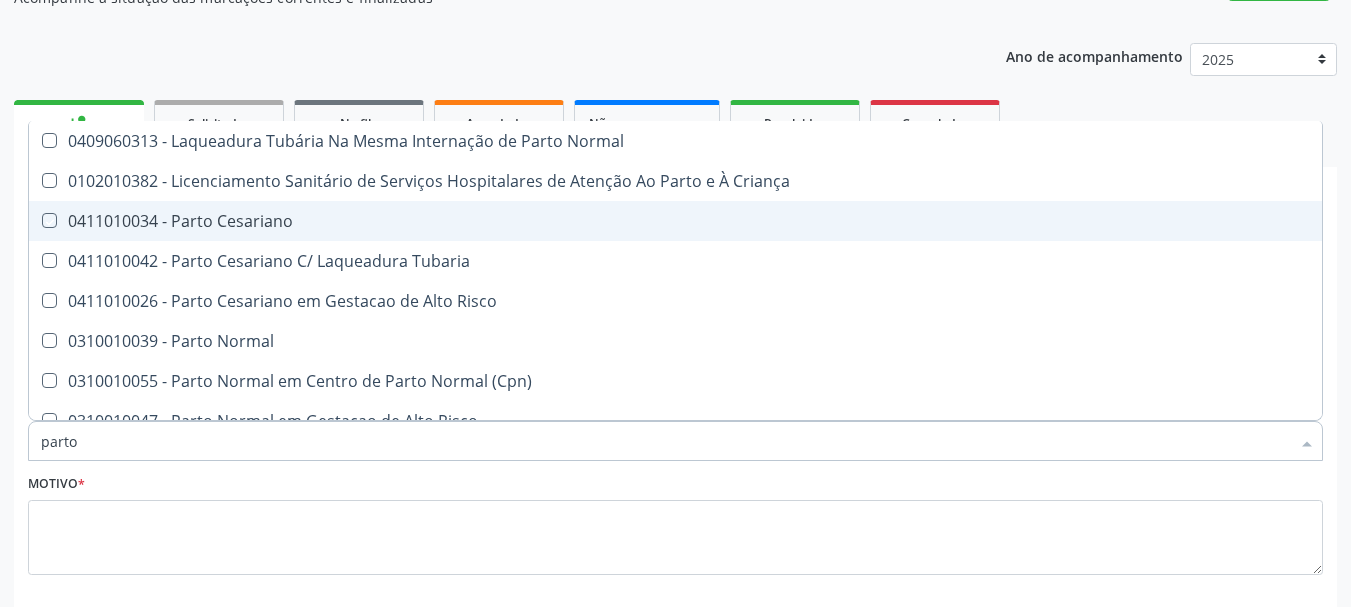 checkbox on "true" 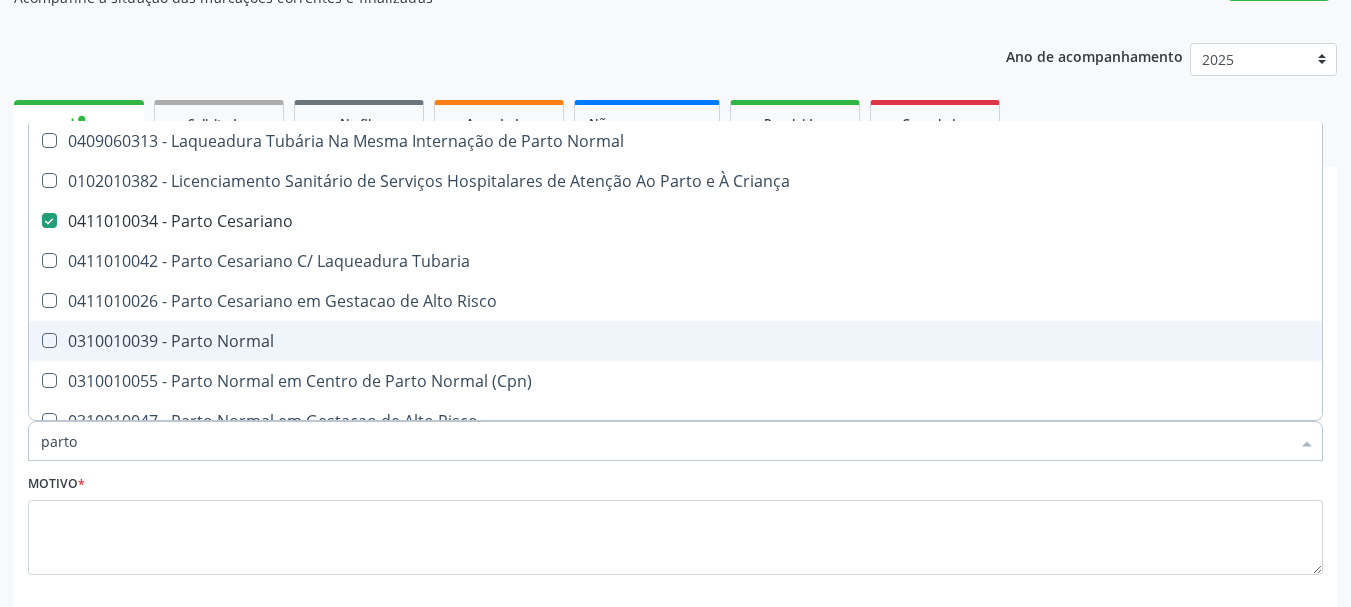 scroll, scrollTop: 300, scrollLeft: 0, axis: vertical 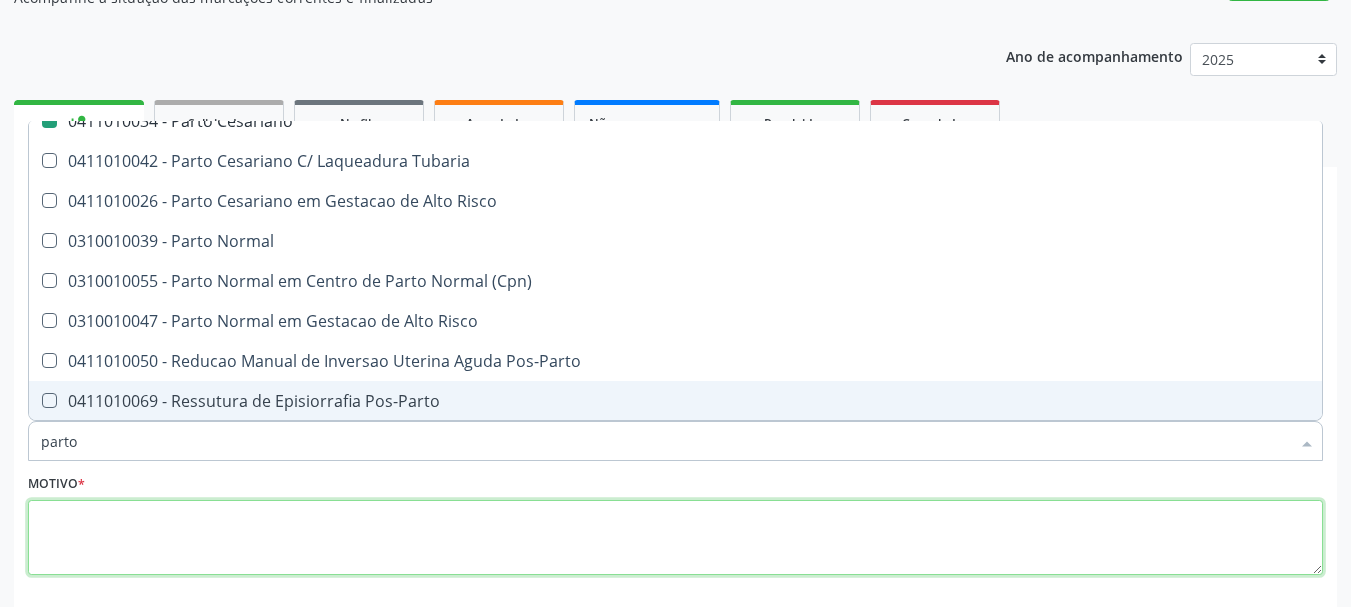 click at bounding box center (675, 538) 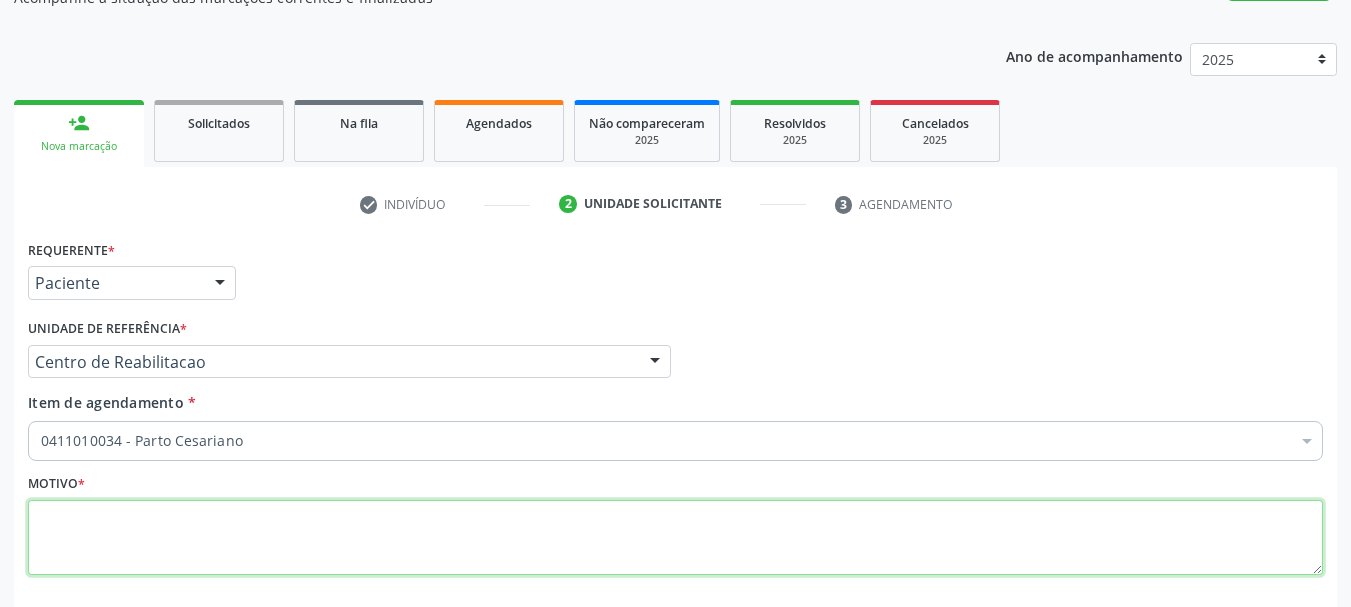 scroll, scrollTop: 0, scrollLeft: 0, axis: both 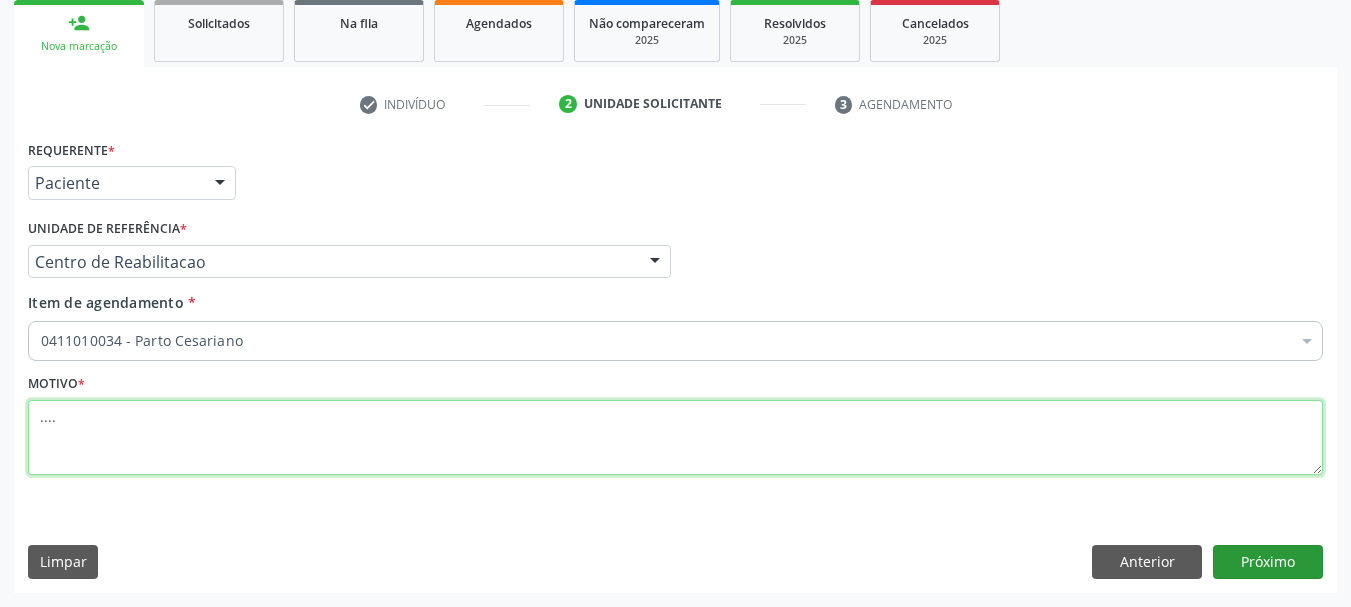 type on "...." 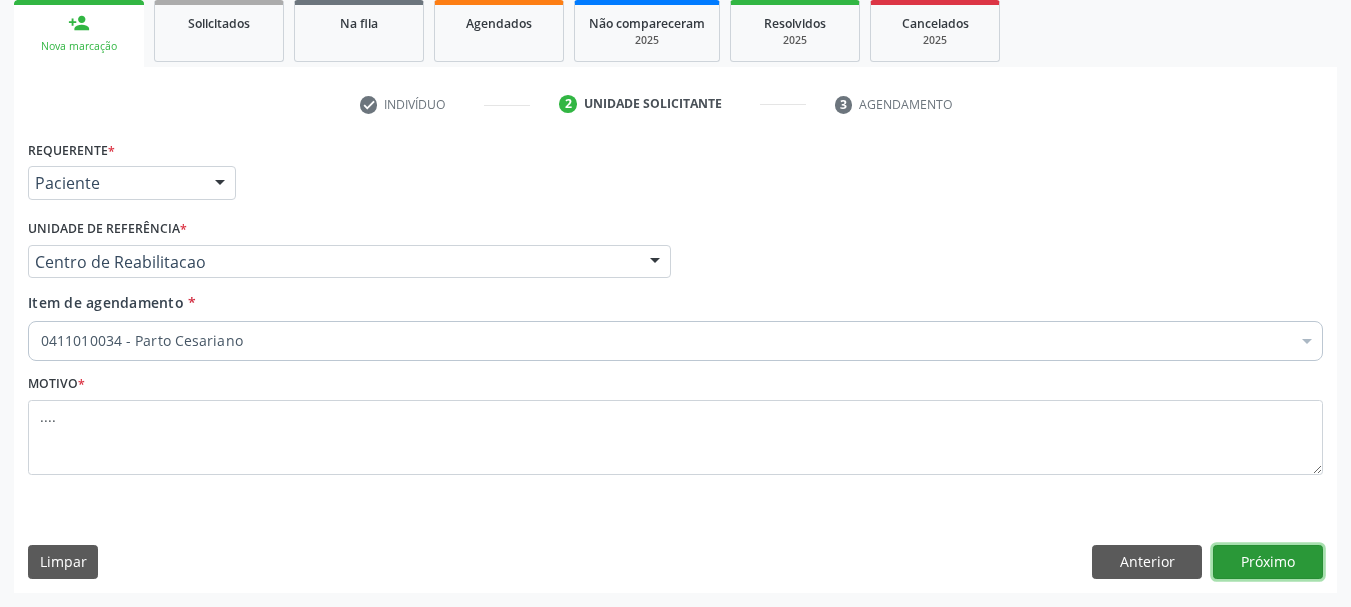 click on "Próximo" at bounding box center (1268, 562) 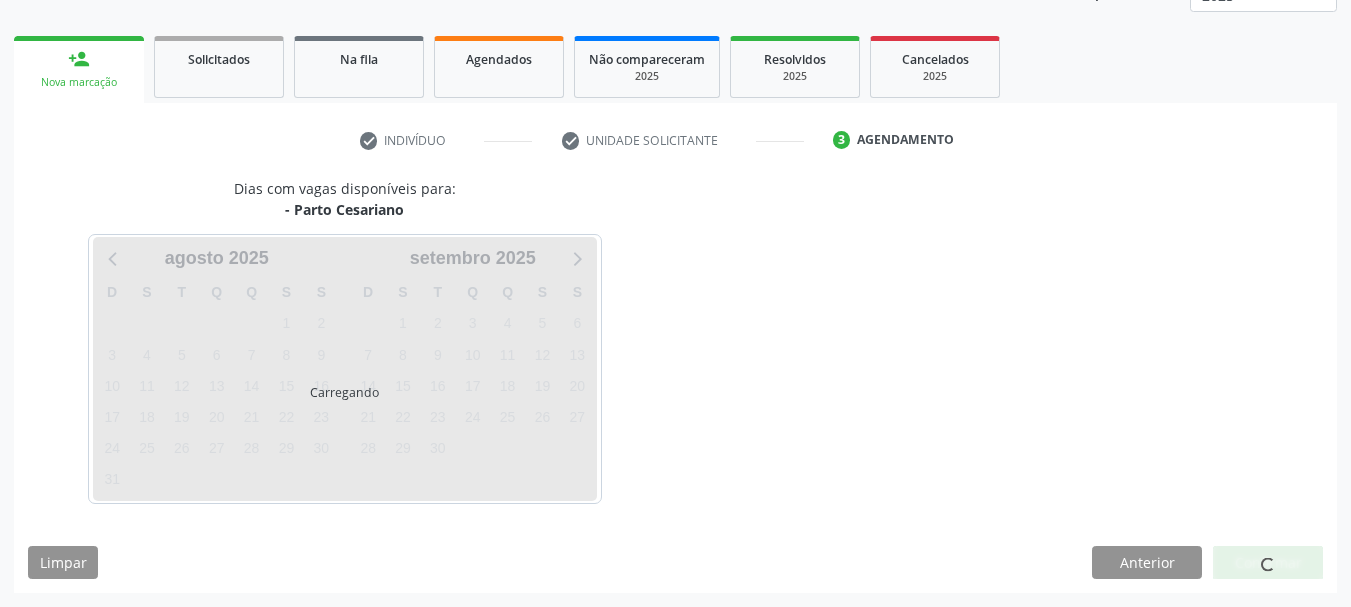 scroll, scrollTop: 299, scrollLeft: 0, axis: vertical 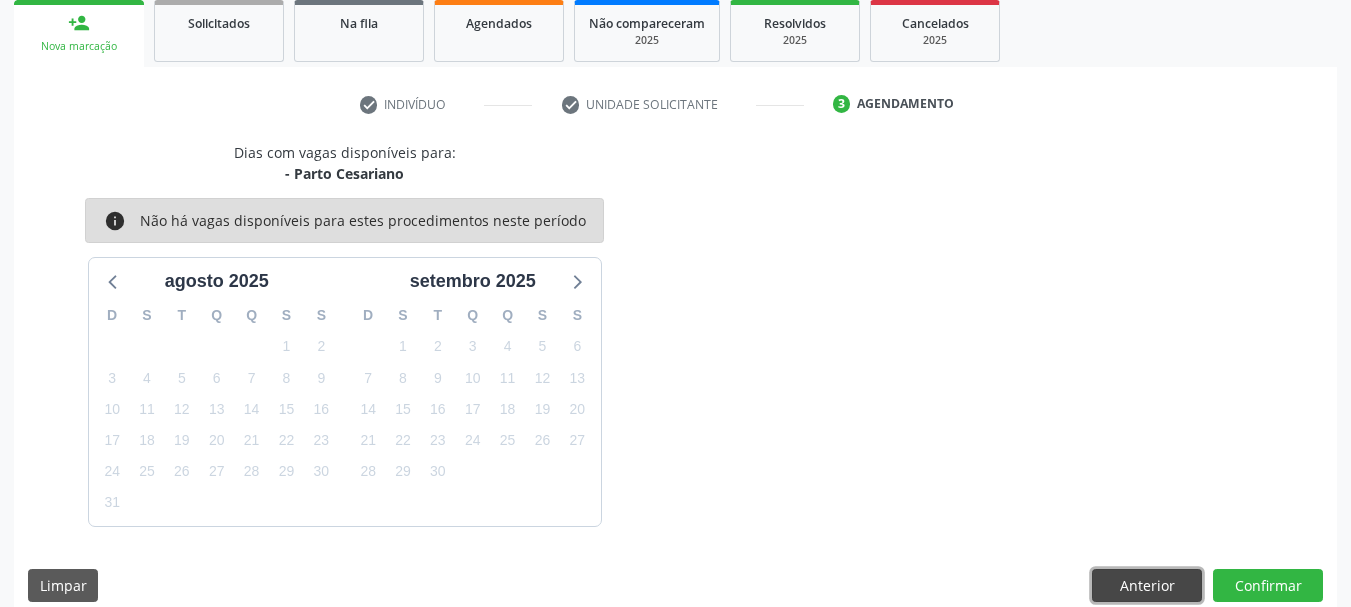 click on "Anterior" at bounding box center (1147, 586) 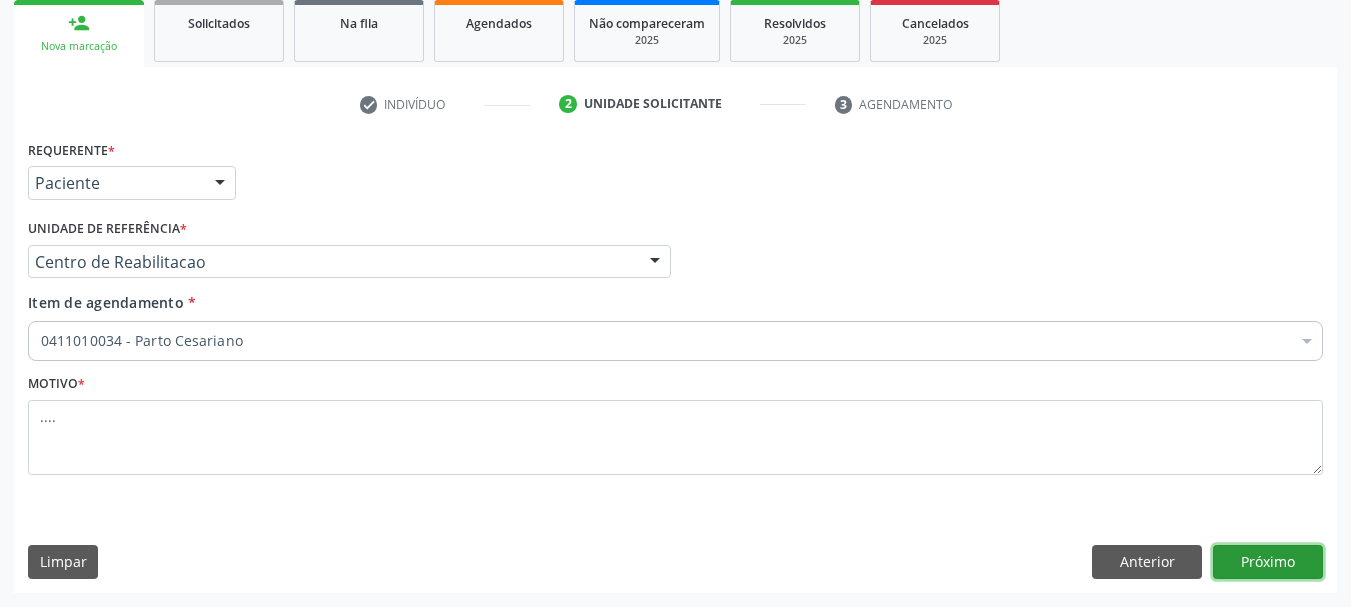 click on "Próximo" at bounding box center (1268, 562) 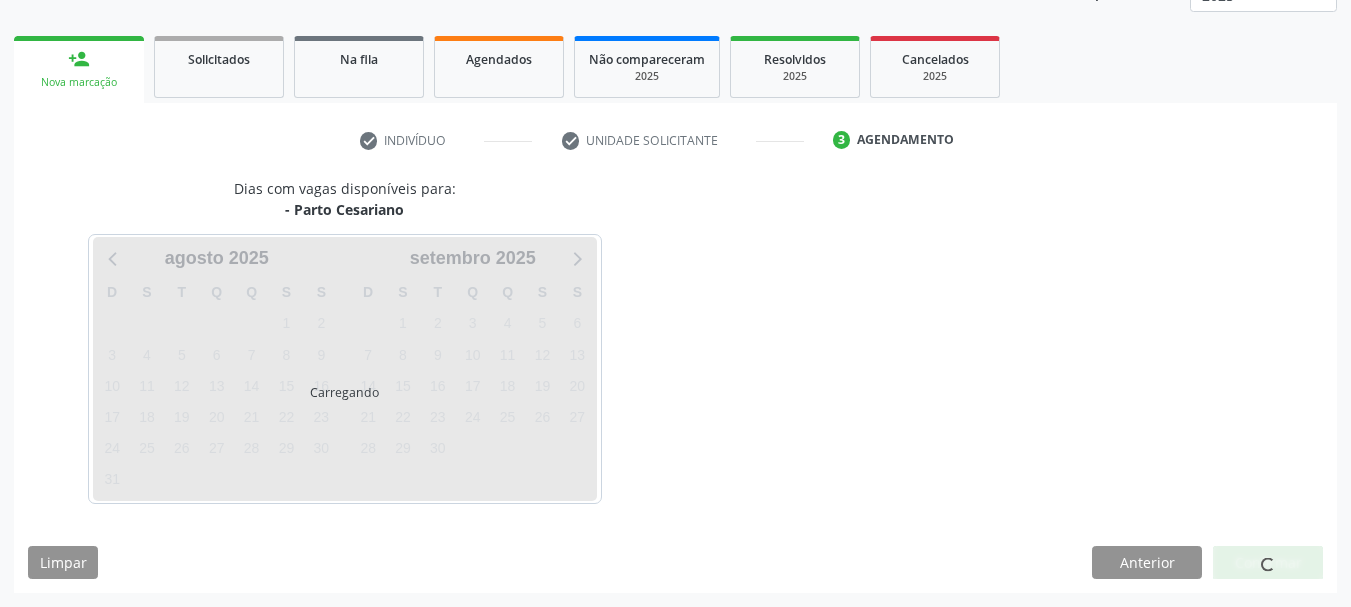 scroll, scrollTop: 263, scrollLeft: 0, axis: vertical 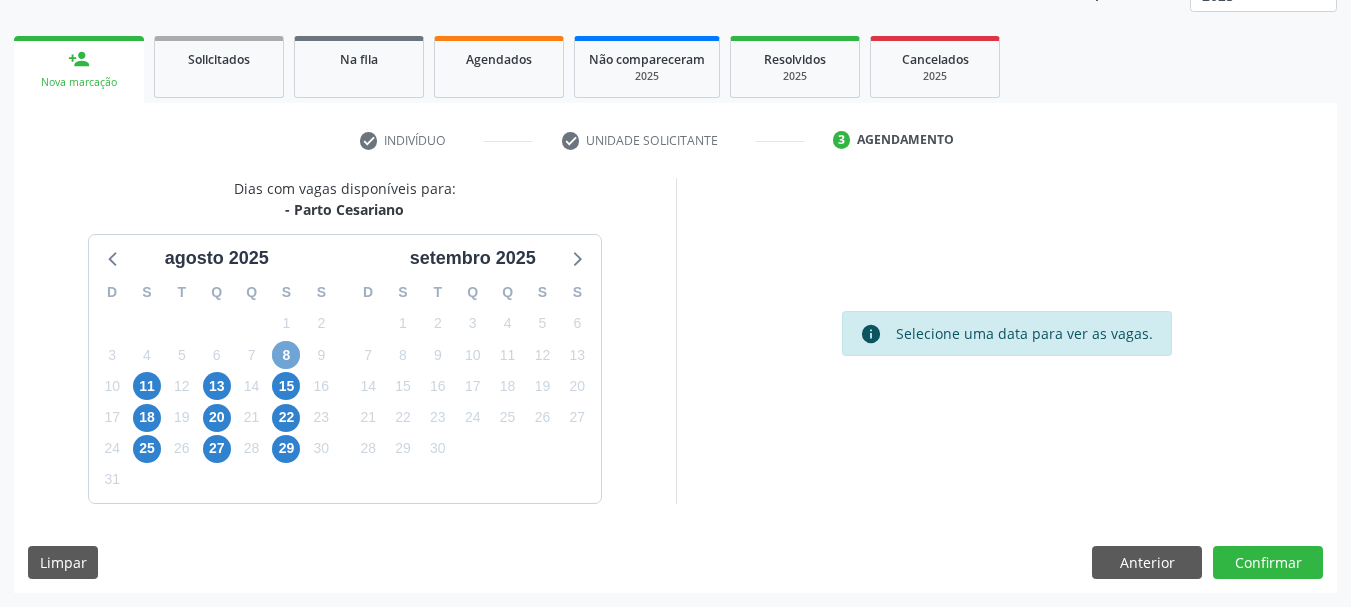 click on "8" at bounding box center (286, 355) 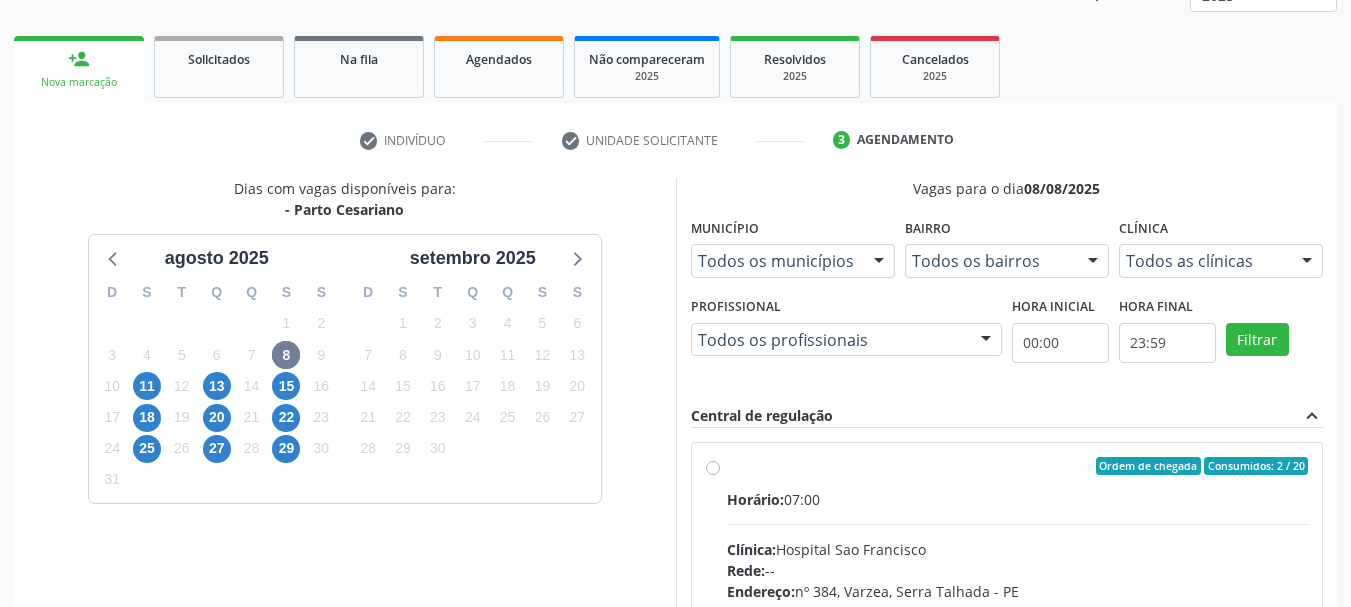 click on "Ordem de chegada
Consumidos: 2 / 20
Horário:   07:00
Clínica:  Hospital Sao Francisco
Rede:
--
Endereço:   nº [NUMBER], [NEIGHBORHOOD], [CITY] - [STATE]
Telefone:   [PHONE]
Profissional:
[FIRST] [LAST]
Informações adicionais sobre o atendimento
Idade de atendimento:
de 0 a 120 anos
Gênero(s) atendido(s):
Masculino e Feminino
Informações adicionais:
--" at bounding box center (1018, 610) 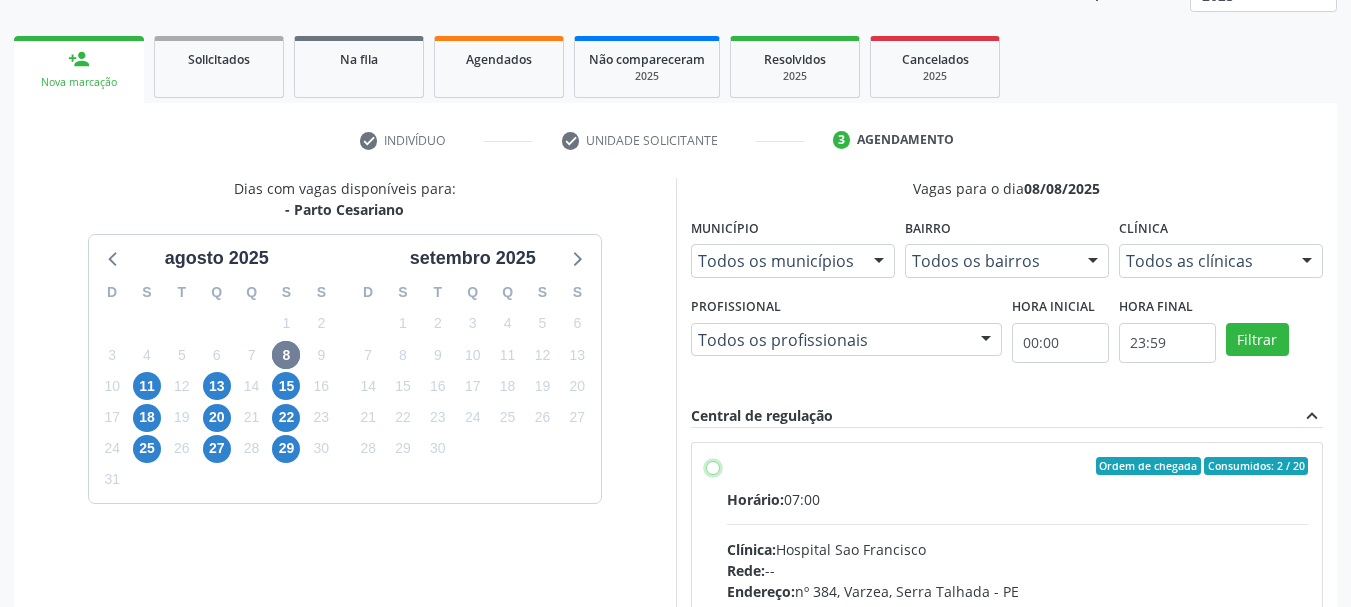 radio on "true" 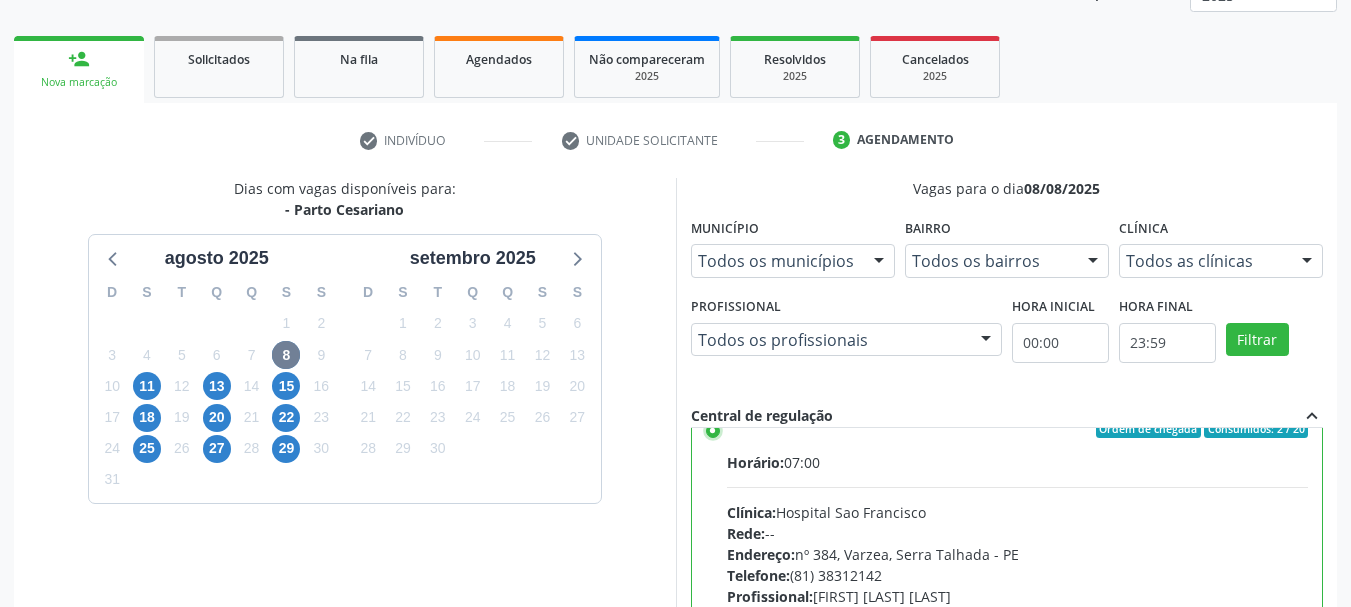 scroll, scrollTop: 99, scrollLeft: 0, axis: vertical 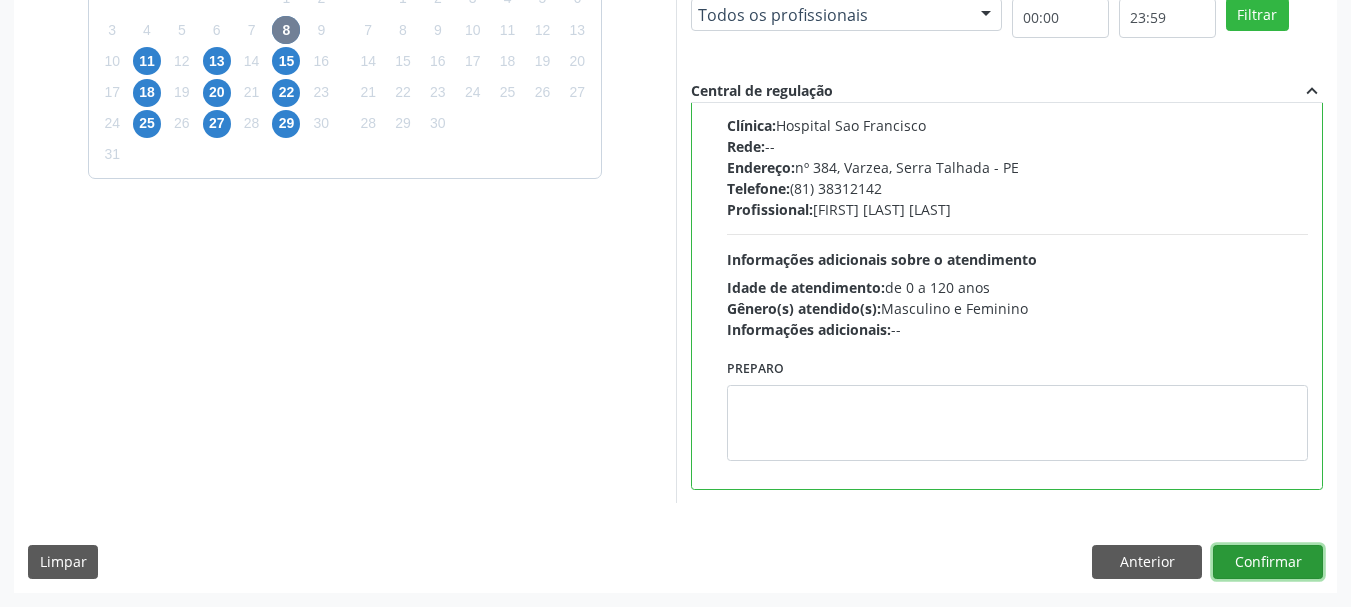 drag, startPoint x: 1269, startPoint y: 550, endPoint x: 1142, endPoint y: 530, distance: 128.56516 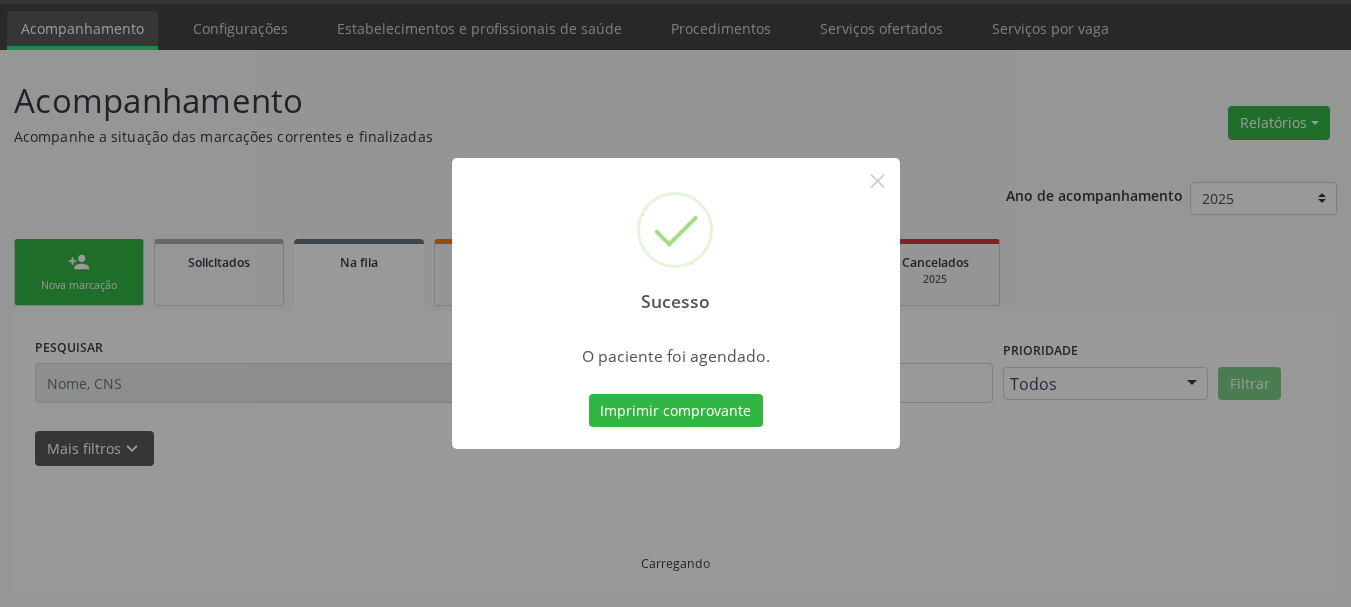 scroll, scrollTop: 60, scrollLeft: 0, axis: vertical 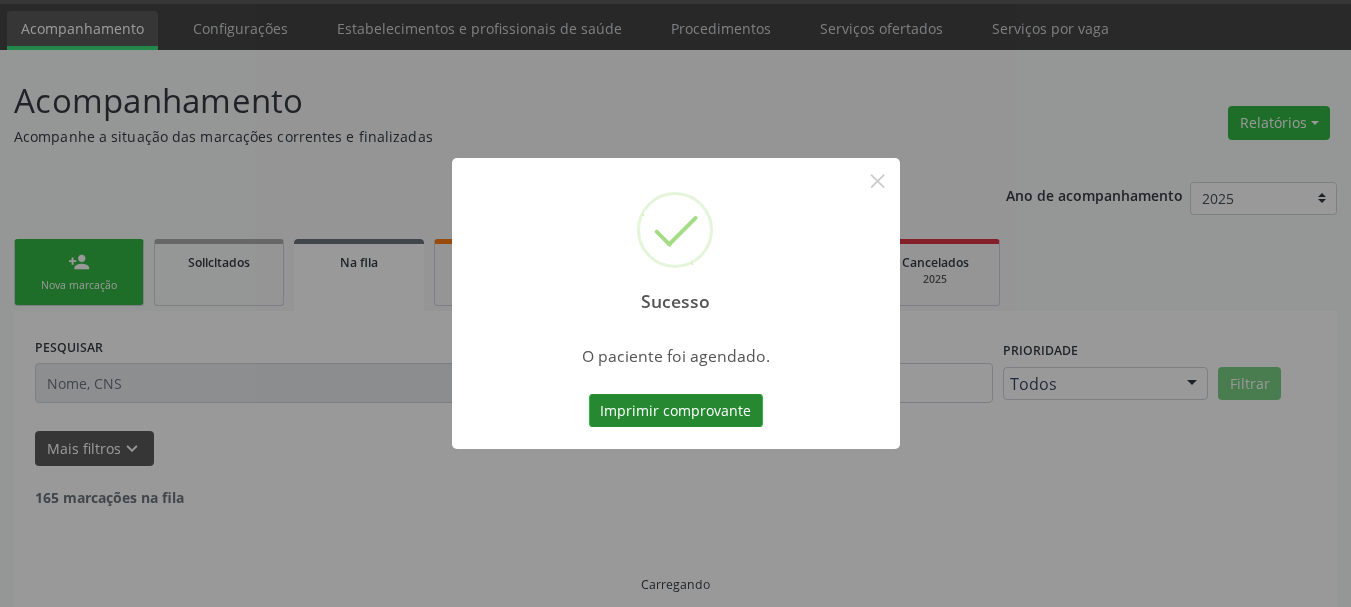 click on "Imprimir comprovante" at bounding box center [676, 411] 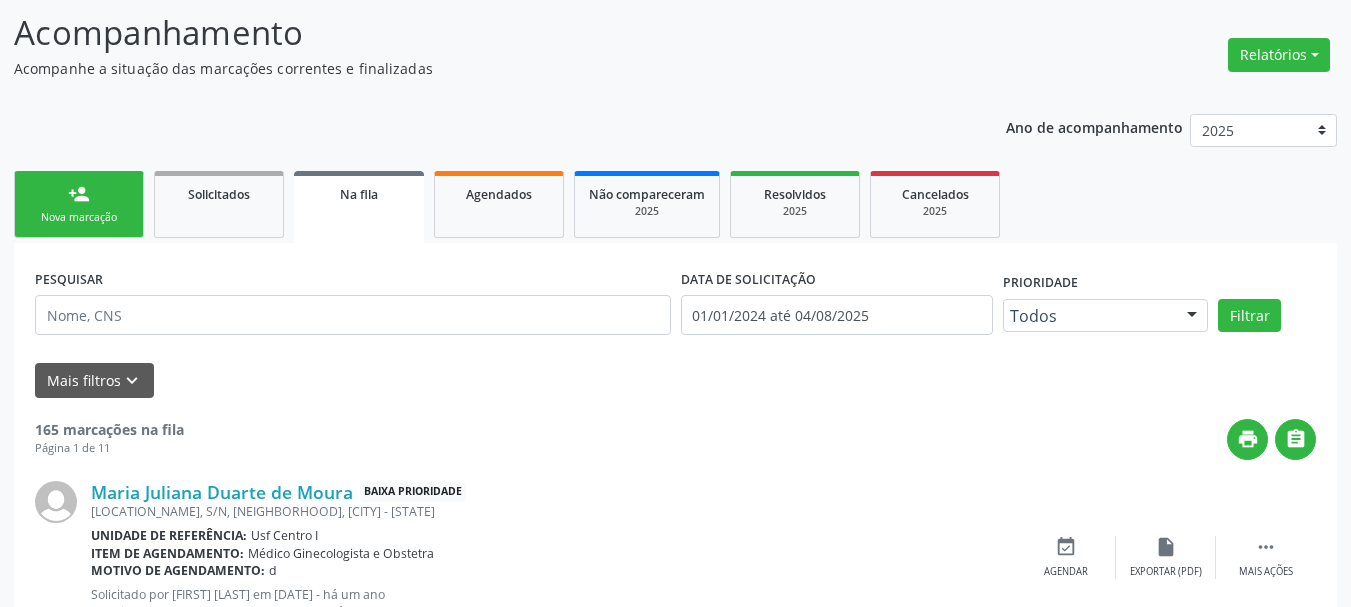 scroll, scrollTop: 160, scrollLeft: 0, axis: vertical 